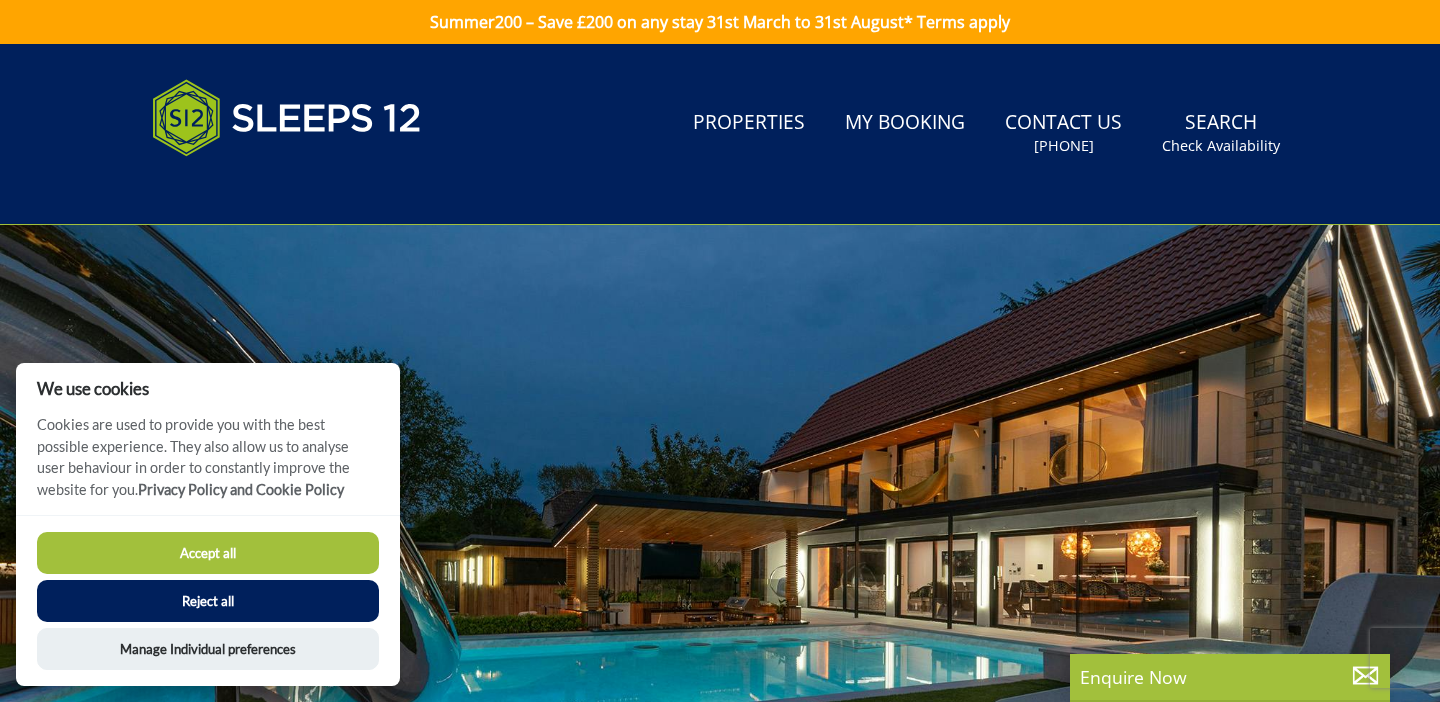 scroll, scrollTop: 0, scrollLeft: 0, axis: both 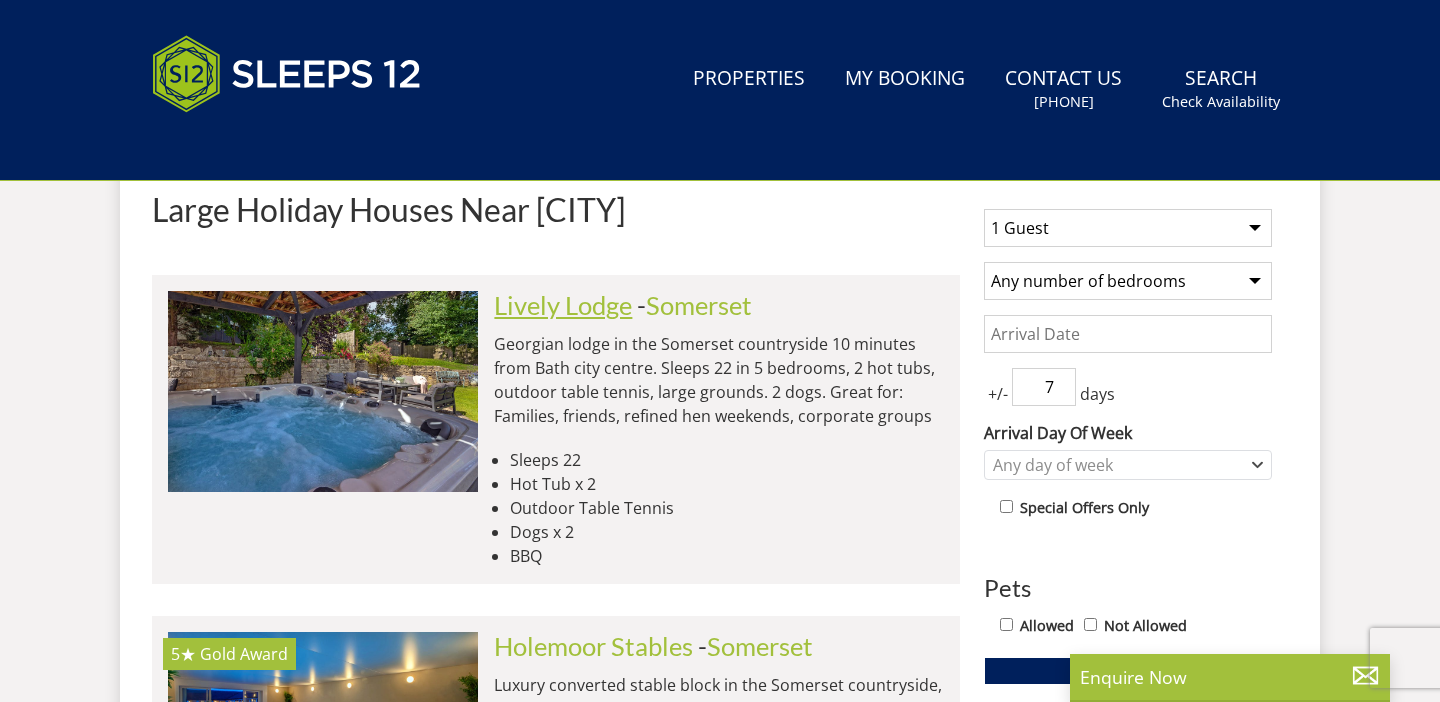 click on "Lively Lodge" at bounding box center [563, 305] 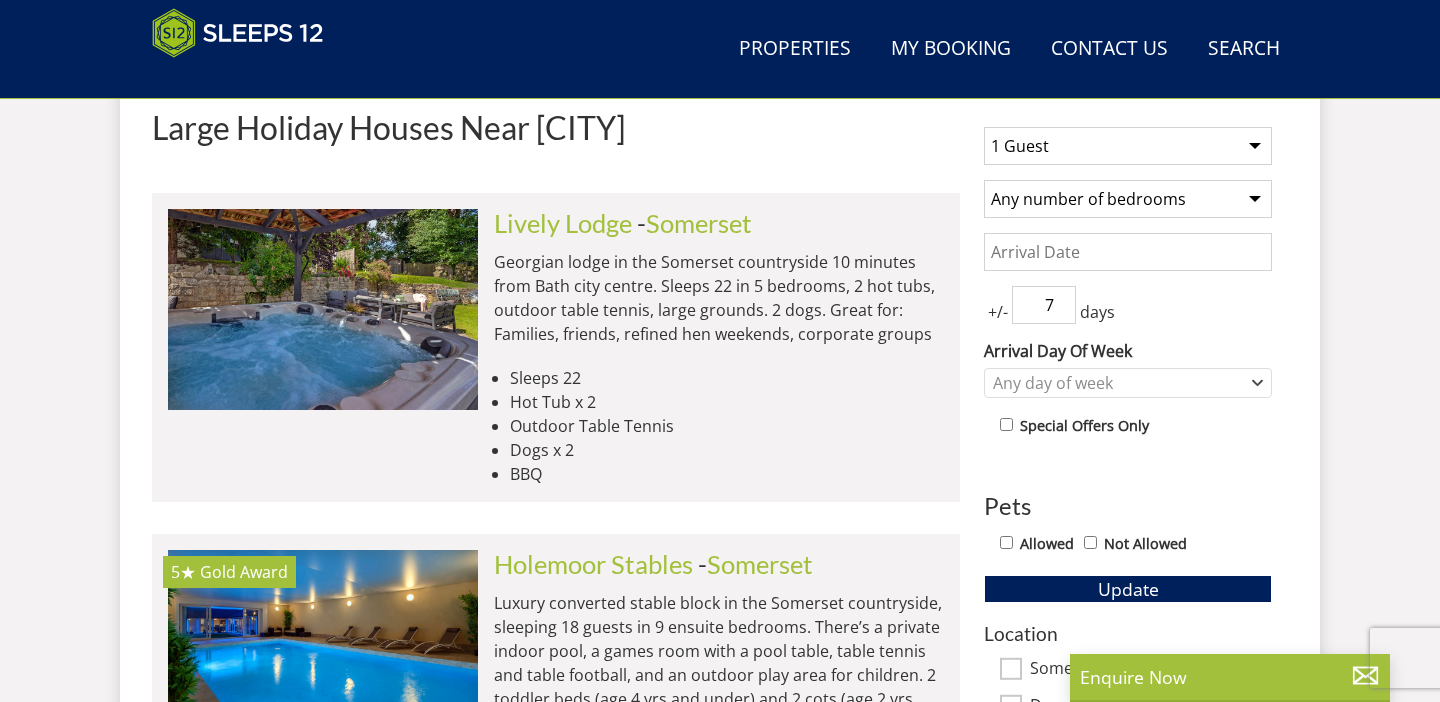 scroll, scrollTop: 1052, scrollLeft: 0, axis: vertical 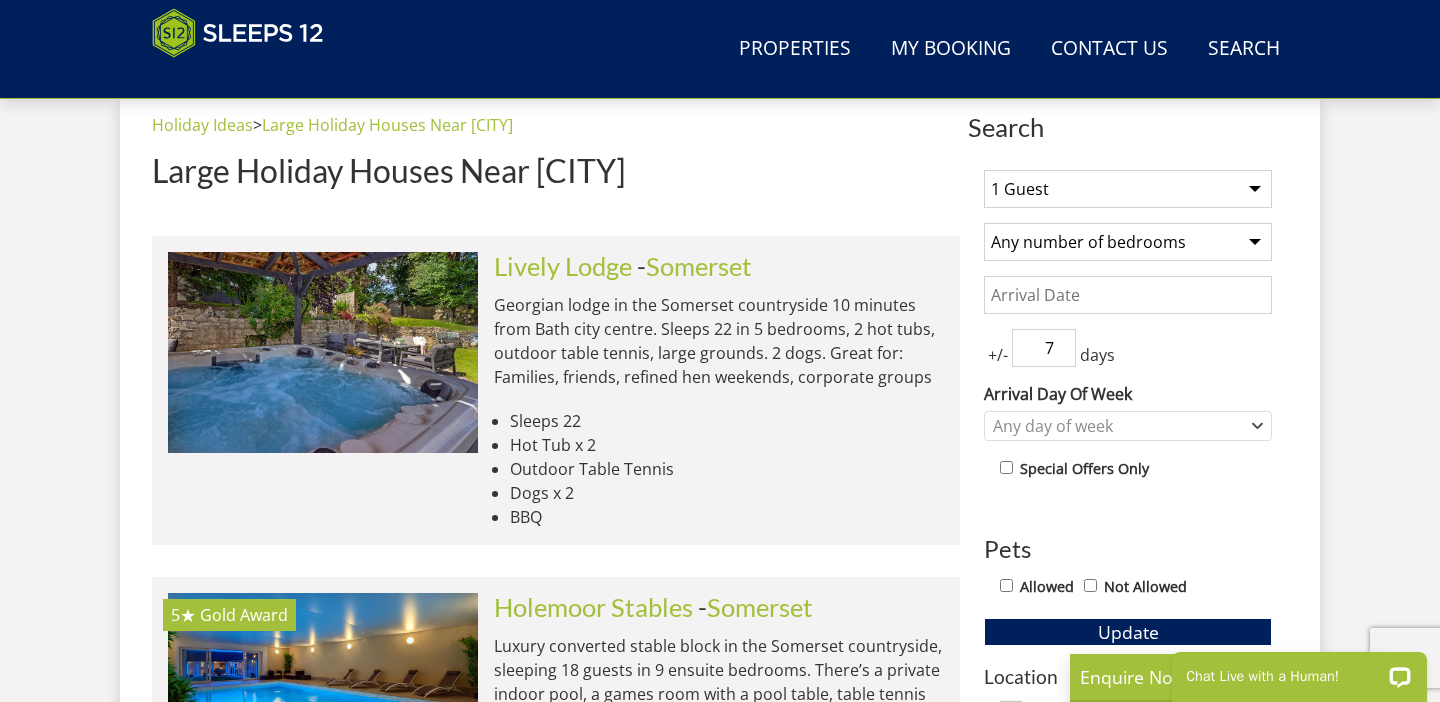 click on "1 Guest
2 Guests
3 Guests
4 Guests
5 Guests
6 Guests
7 Guests
8 Guests
9 Guests
10 Guests
11 Guests
12 Guests
13 Guests
14 Guests
15 Guests
16 Guests
17 Guests
18 Guests
19 Guests
20 Guests
21 Guests
22 Guests
23 Guests
24 Guests
25 Guests
26 Guests
27 Guests
28 Guests
29 Guests
30 Guests
31 Guests
32 Guests
33 Guests
34 Guests
35 Guests
36 Guests
37 Guests
38 Guests
39 Guests
40 Guests
41 Guests
42 Guests
43 Guests
44 Guests
45 Guests
46 Guests
47 Guests
48 Guests
49 Guests
50 Guests" at bounding box center [1128, 189] 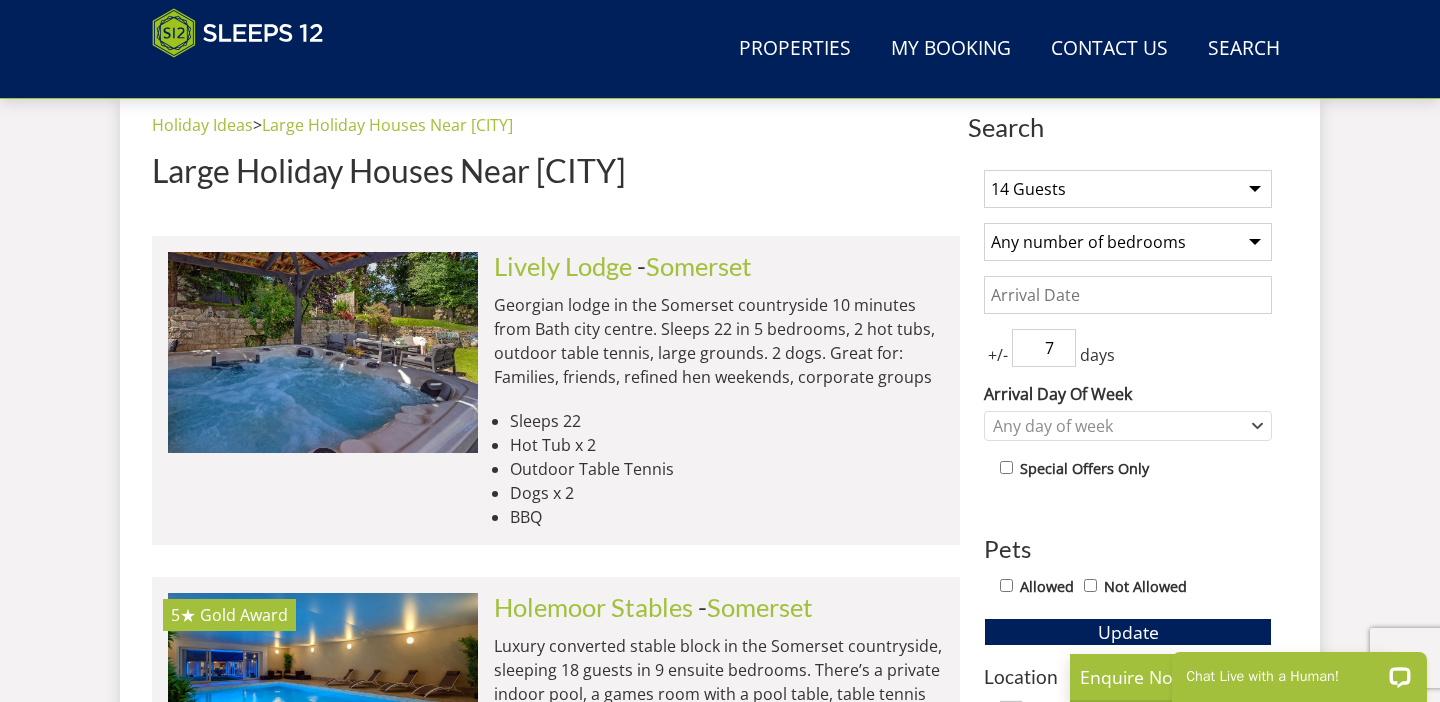click on "Any number of bedrooms
3 Bedrooms
4 Bedrooms
5 Bedrooms
6 Bedrooms
7 Bedrooms
8 Bedrooms
9 Bedrooms
10 Bedrooms
11 Bedrooms
12 Bedrooms
13 Bedrooms
14 Bedrooms
15 Bedrooms
16 Bedrooms" at bounding box center [1128, 242] 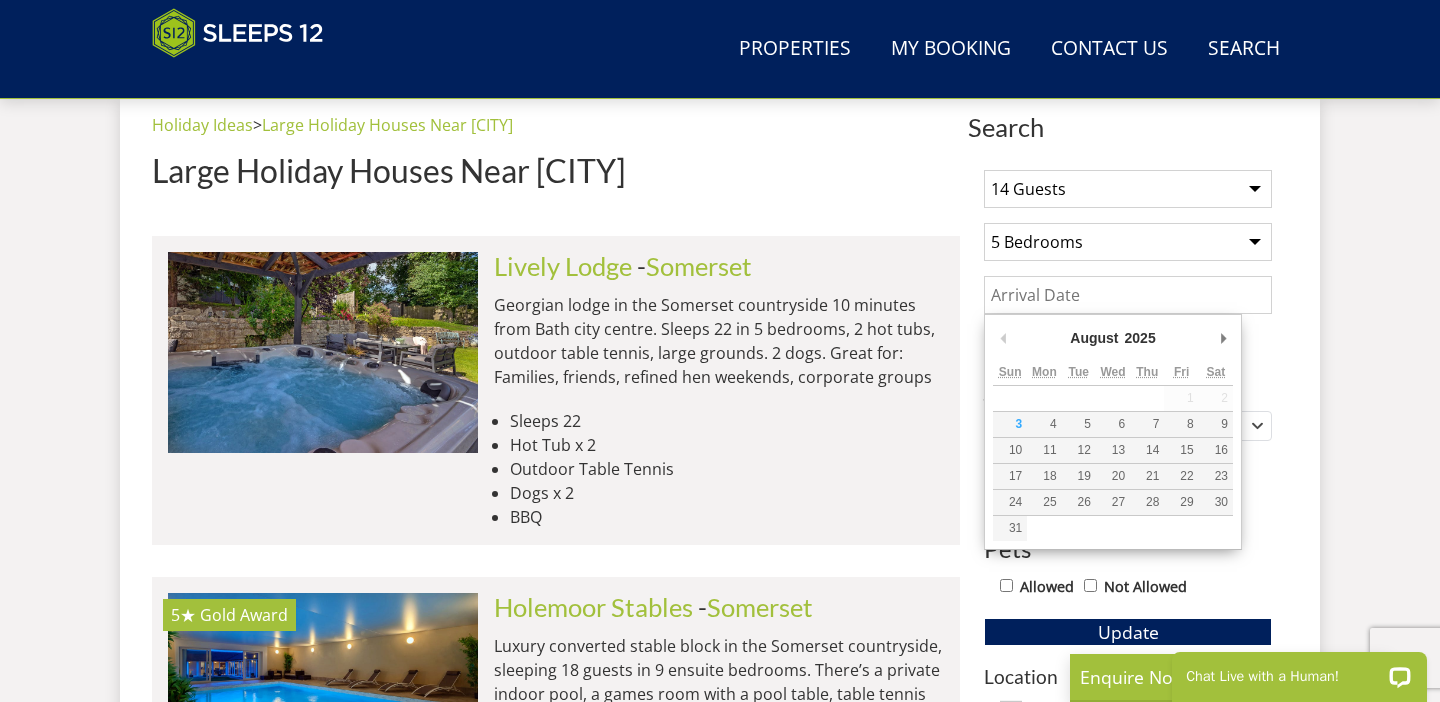 click on "Date" at bounding box center (1128, 295) 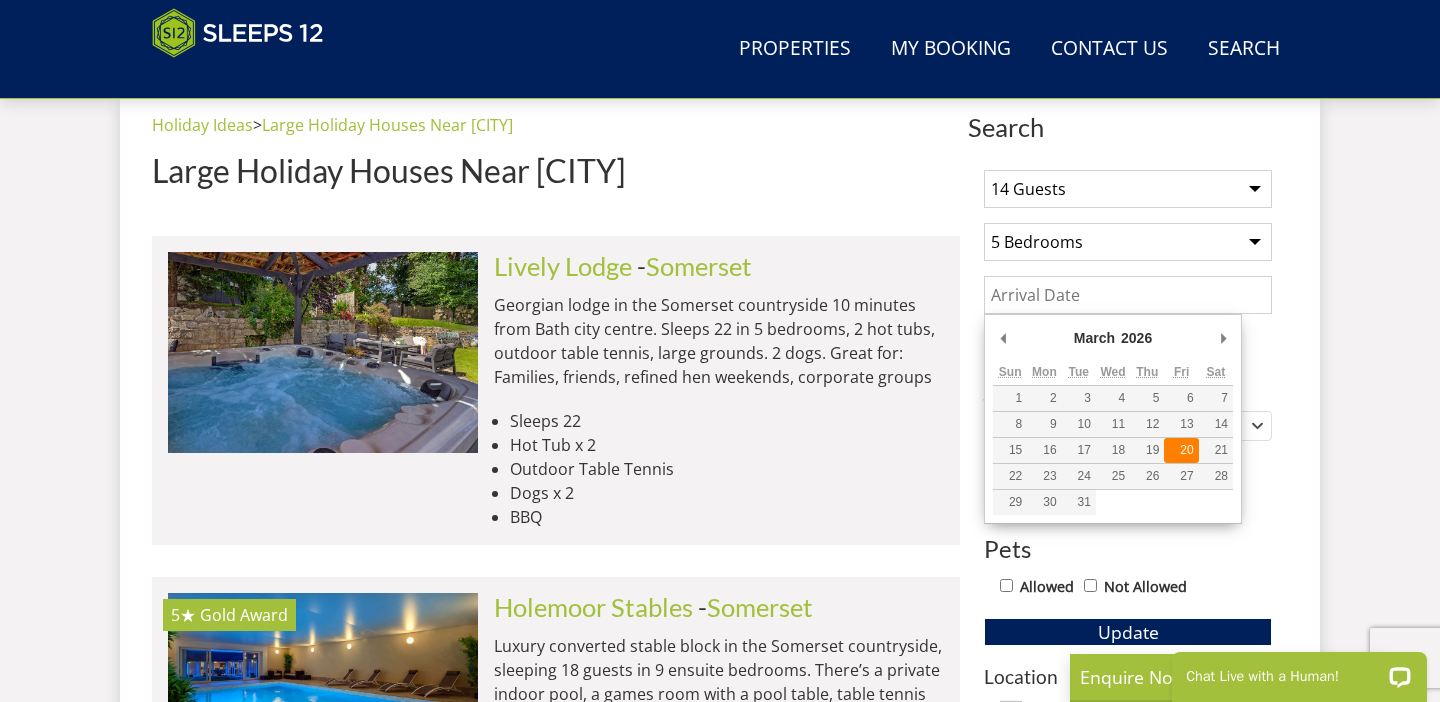 type on "[DATE]" 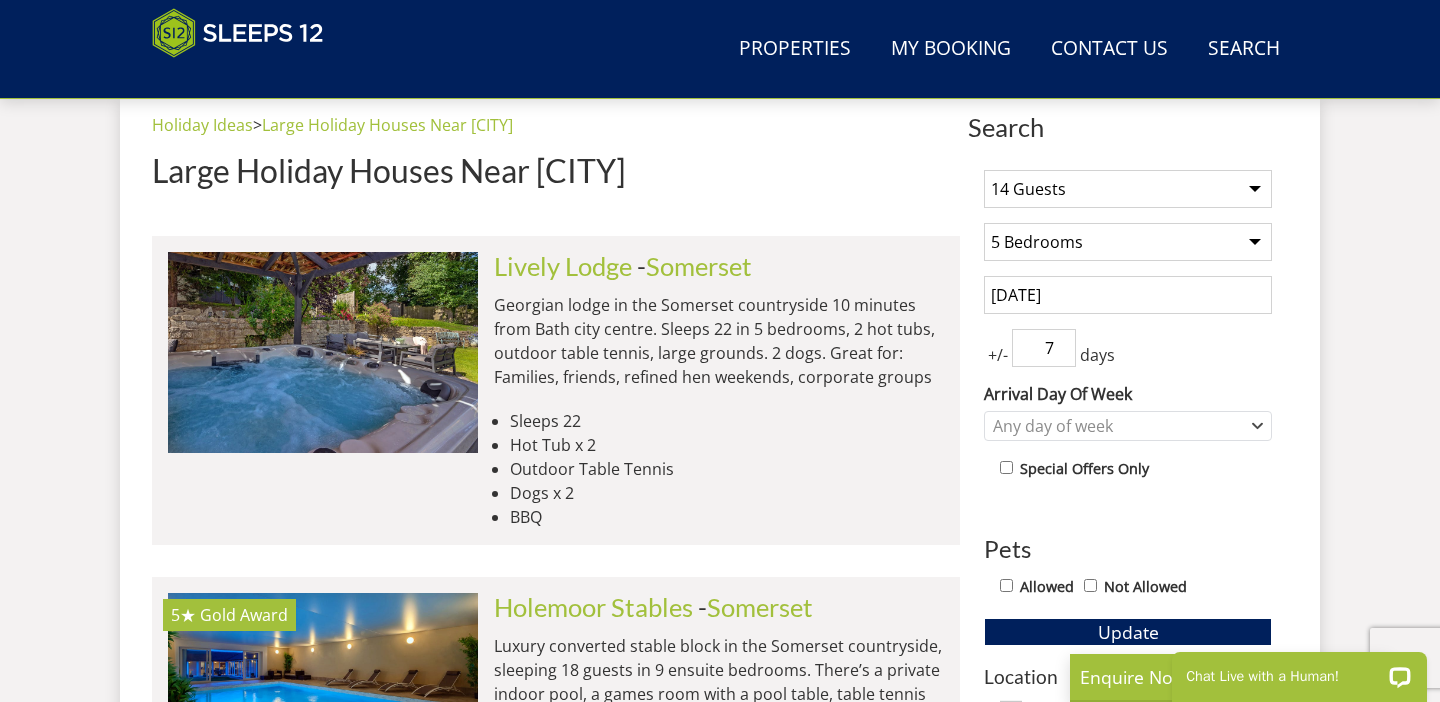 click on "1 Guest
2 Guests
3 Guests
4 Guests
5 Guests
6 Guests
7 Guests
8 Guests
9 Guests
10 Guests
11 Guests
12 Guests
13 Guests
14 Guests
15 Guests
16 Guests
17 Guests
18 Guests
19 Guests
20 Guests
21 Guests
22 Guests
23 Guests
24 Guests
25 Guests
26 Guests
27 Guests
28 Guests
29 Guests
30 Guests
31 Guests
32 Guests
33 Guests
34 Guests
35 Guests
36 Guests
37 Guests
38 Guests
39 Guests
40 Guests
41 Guests
42 Guests
43 Guests
44 Guests
45 Guests
46 Guests
47 Guests
48 Guests
49 Guests
50 Guests
Any number of bedrooms
3 Bedrooms
4 Bedrooms
5 Bedrooms
6 Bedrooms
7 Bedrooms
8 Bedrooms
9 Bedrooms
10 Bedrooms
11 Bedrooms
12 Bedrooms
13 Bedrooms
14 Bedrooms
15 Bedrooms
16 Bedrooms
[DATE]
+/- 7" at bounding box center [1128, 699] 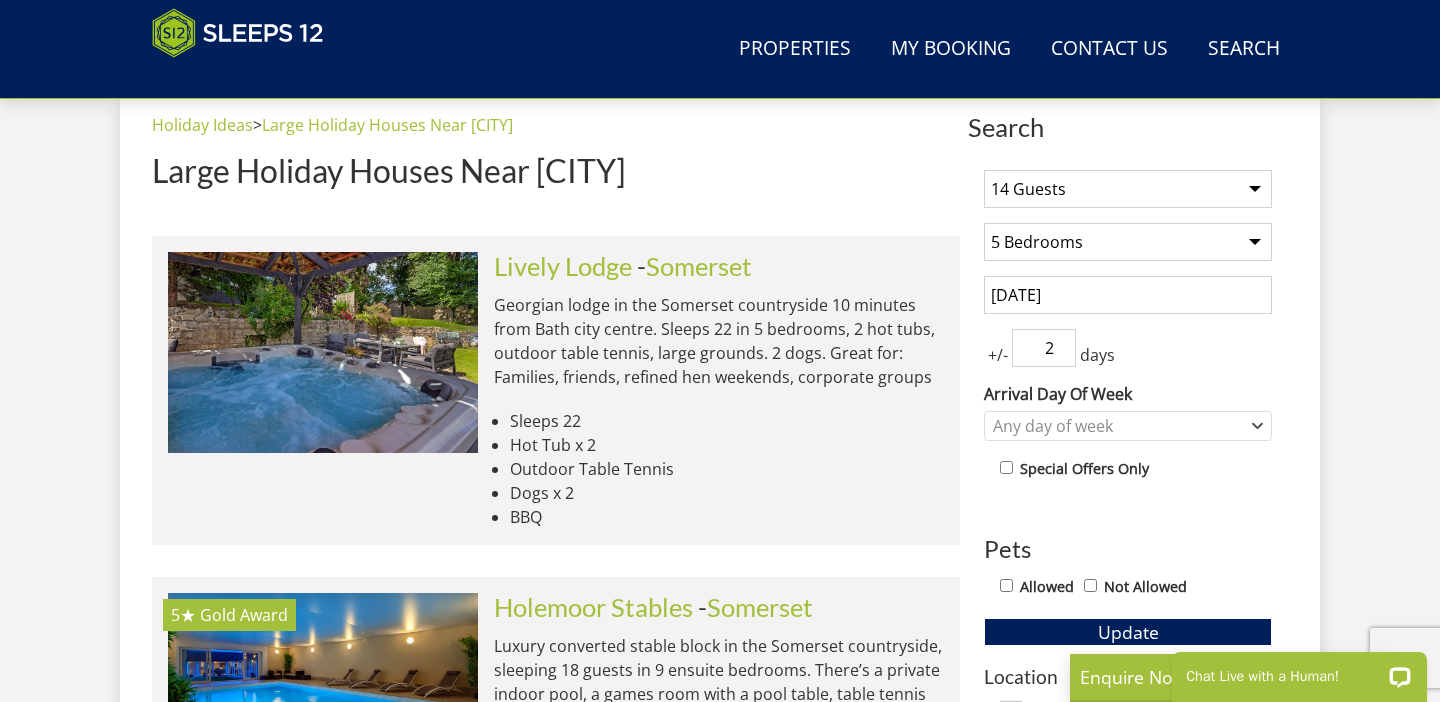 type on "2" 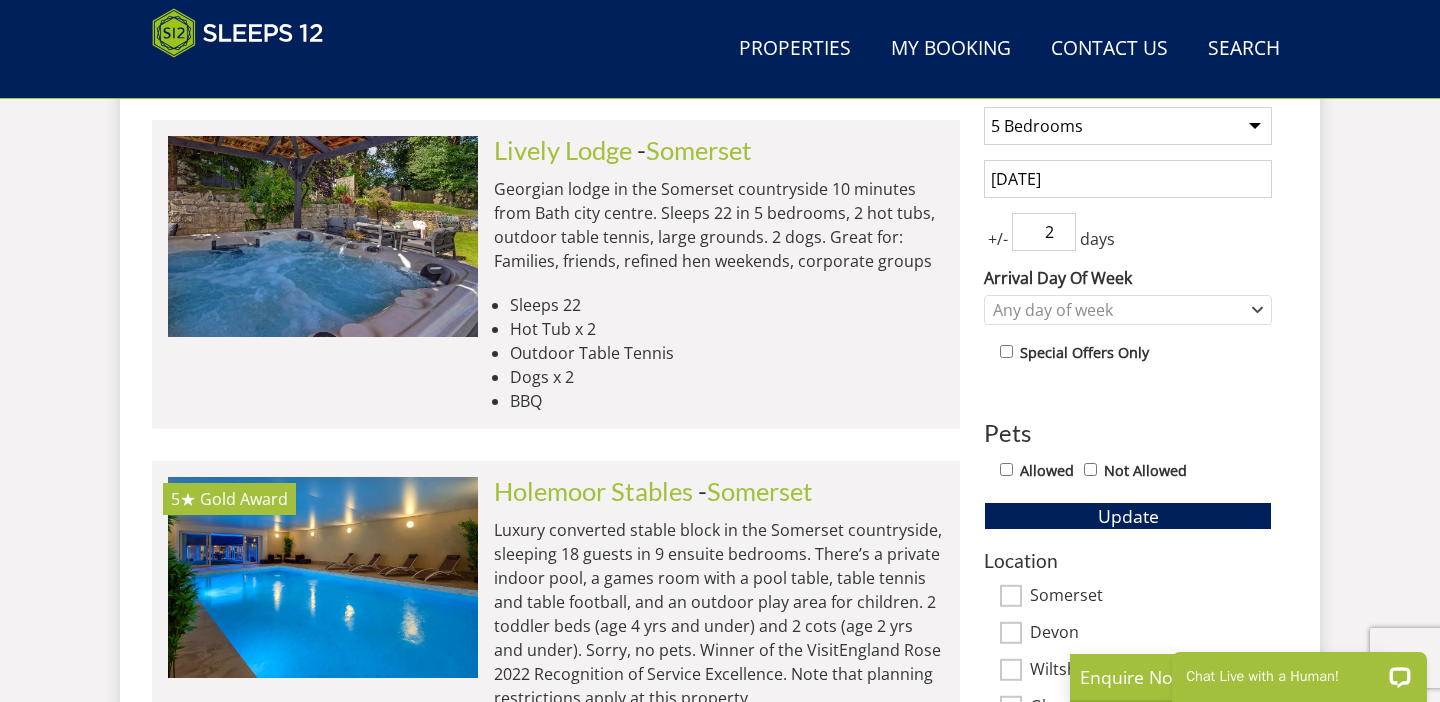 scroll, scrollTop: 890, scrollLeft: 0, axis: vertical 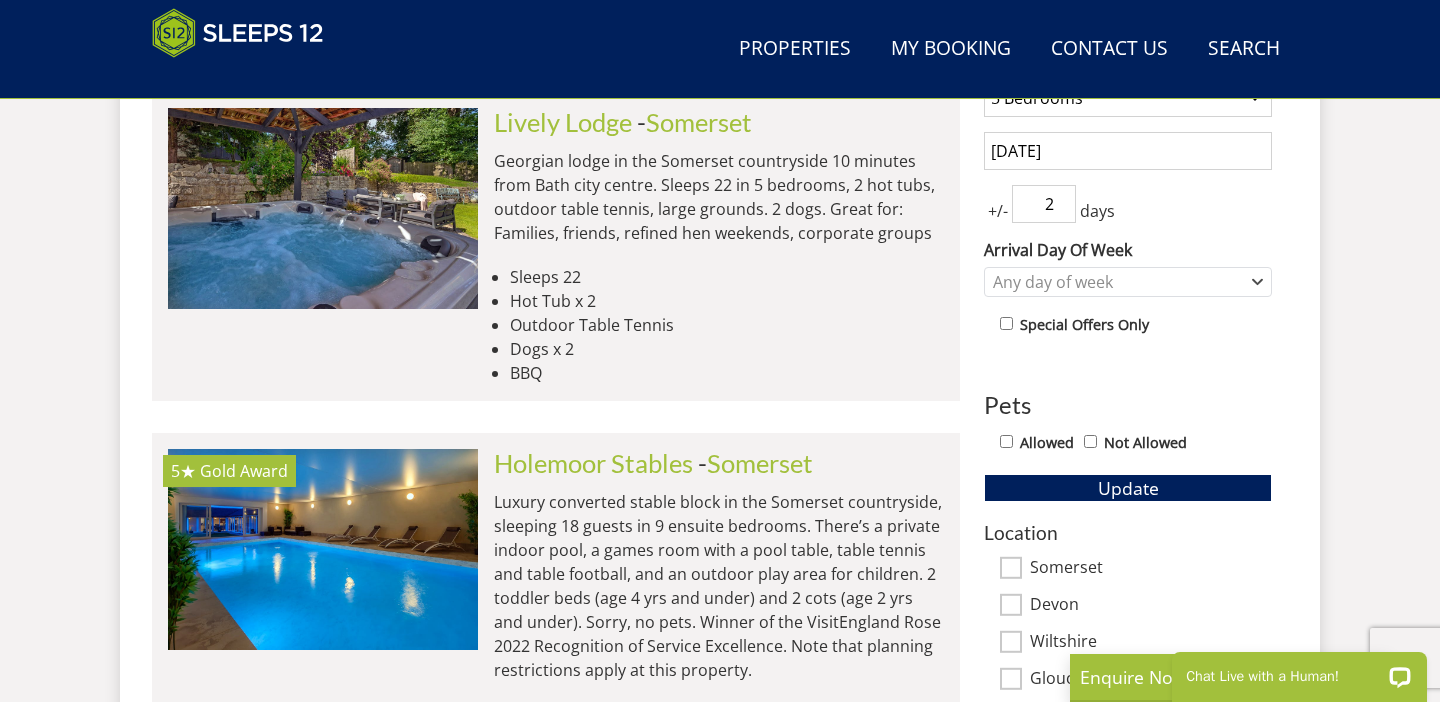 click on "1 Guest
2 Guests
3 Guests
4 Guests
5 Guests
6 Guests
7 Guests
8 Guests
9 Guests
10 Guests
11 Guests
12 Guests
13 Guests
14 Guests
15 Guests
16 Guests
17 Guests
18 Guests
19 Guests
20 Guests
21 Guests
22 Guests
23 Guests
24 Guests
25 Guests
26 Guests
27 Guests
28 Guests
29 Guests
30 Guests
31 Guests
32 Guests
33 Guests
34 Guests
35 Guests
36 Guests
37 Guests
38 Guests
39 Guests
40 Guests
41 Guests
42 Guests
43 Guests
44 Guests
45 Guests
46 Guests
47 Guests
48 Guests
49 Guests
50 Guests
Any number of bedrooms
3 Bedrooms
4 Bedrooms
5 Bedrooms
6 Bedrooms
7 Bedrooms
8 Bedrooms
9 Bedrooms
10 Bedrooms
11 Bedrooms
12 Bedrooms
13 Bedrooms
14 Bedrooms
15 Bedrooms
16 Bedrooms
[DATE]
+/- 2" at bounding box center (1128, 555) 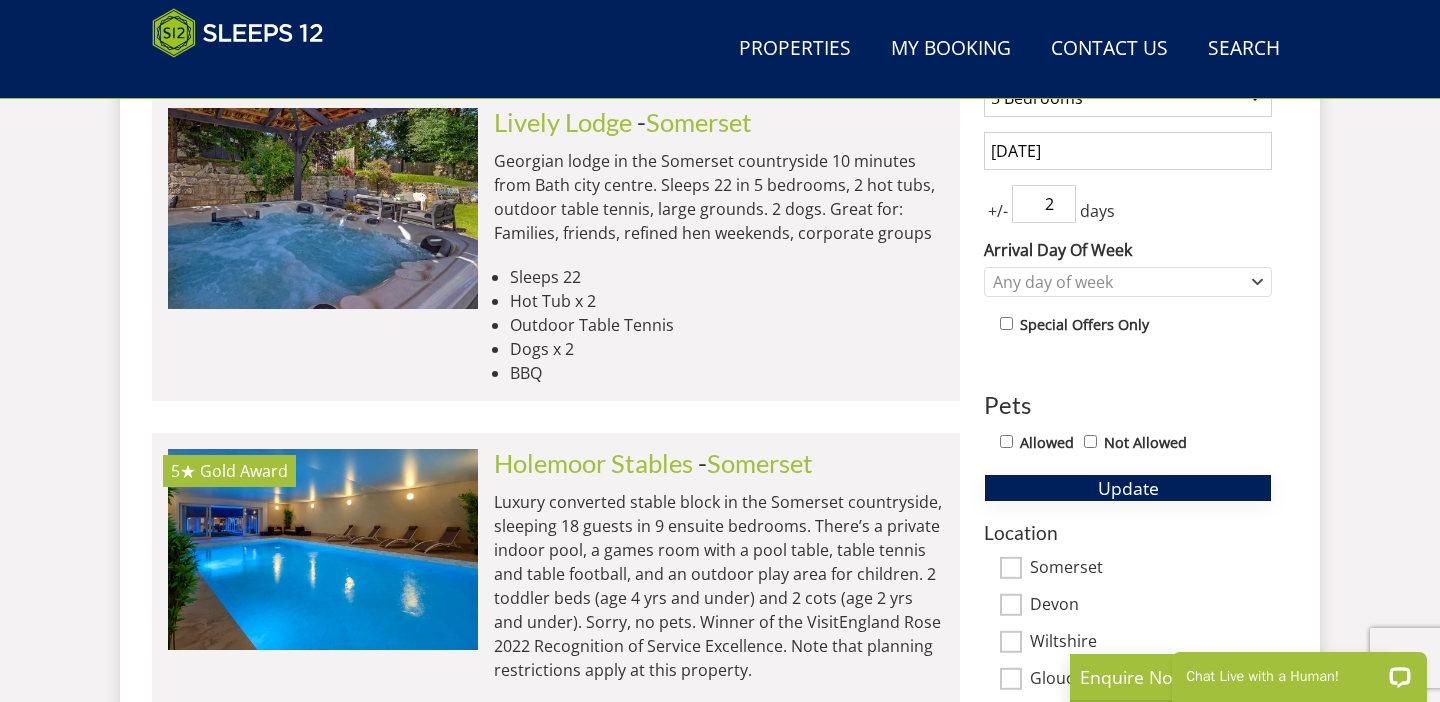 click on "Update" at bounding box center (1128, 488) 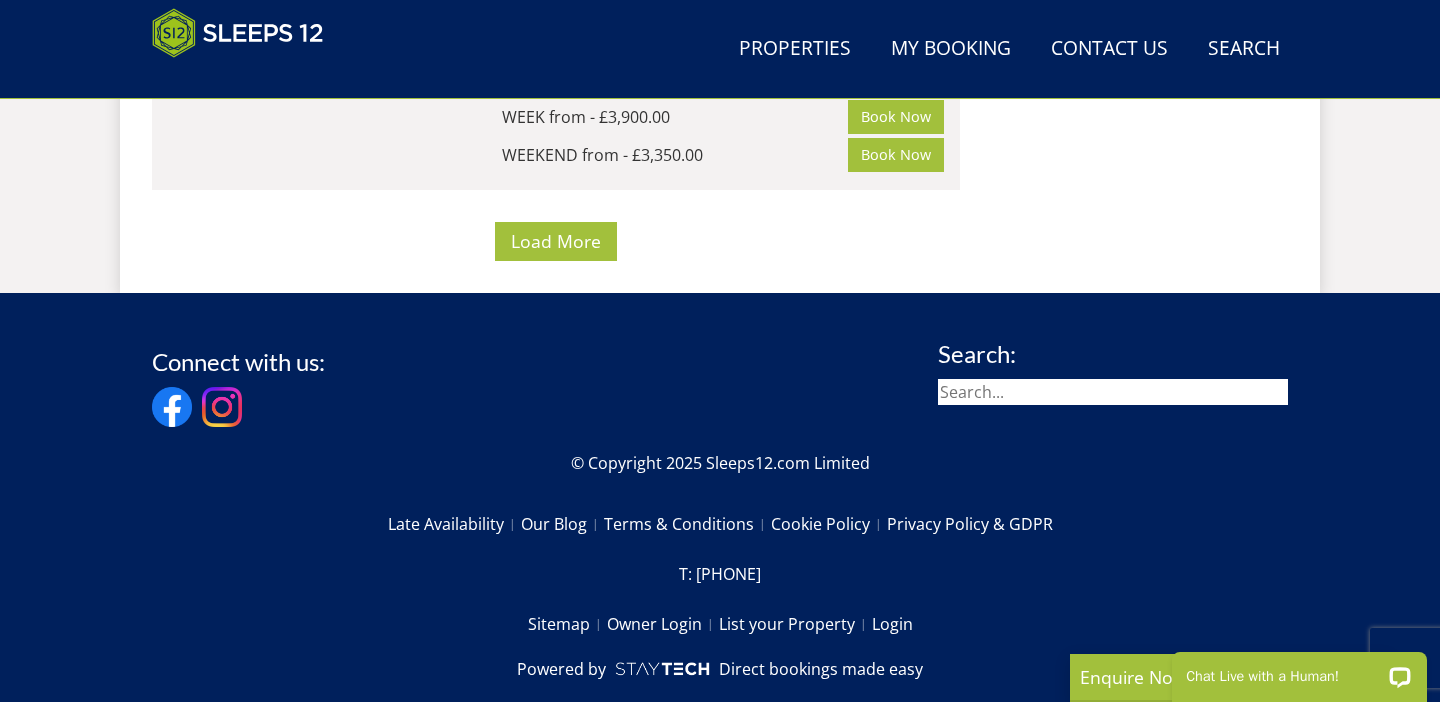 scroll, scrollTop: 12662, scrollLeft: 0, axis: vertical 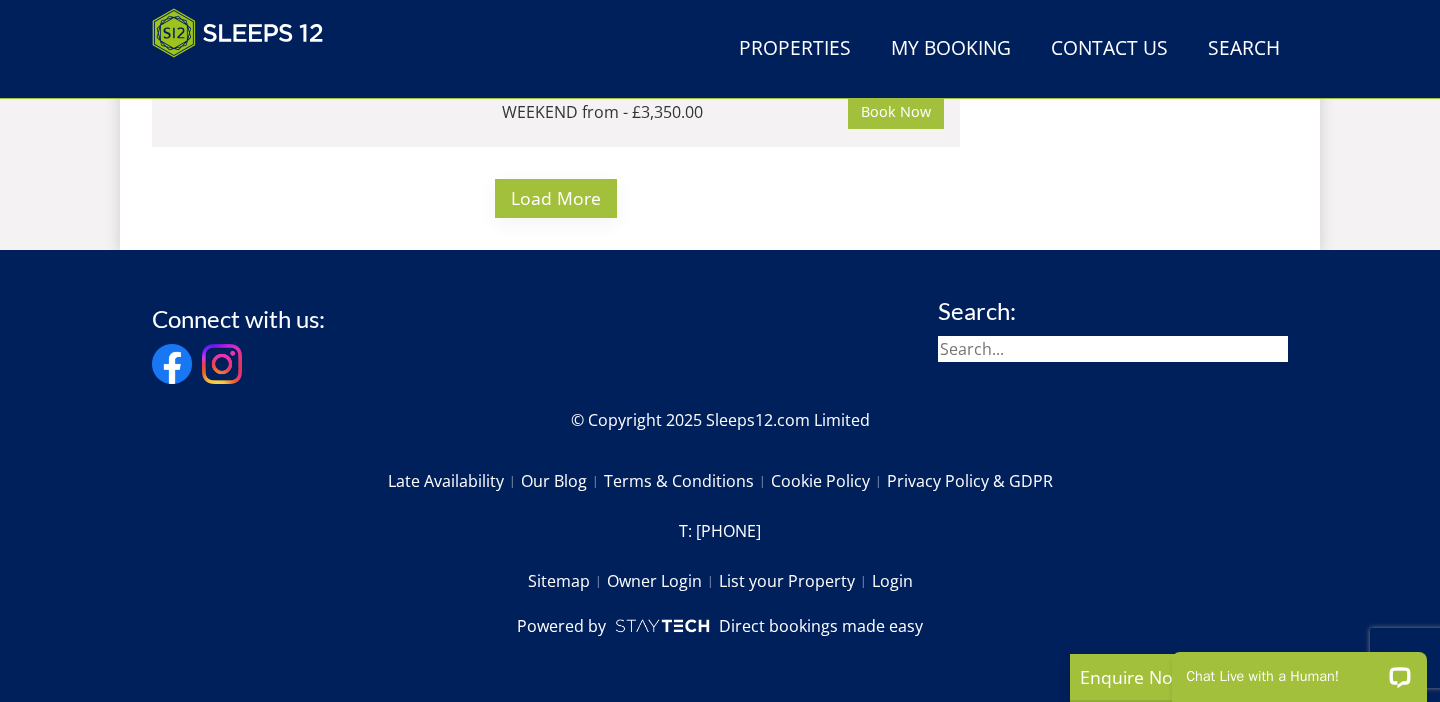 click on "Load More" at bounding box center (556, 198) 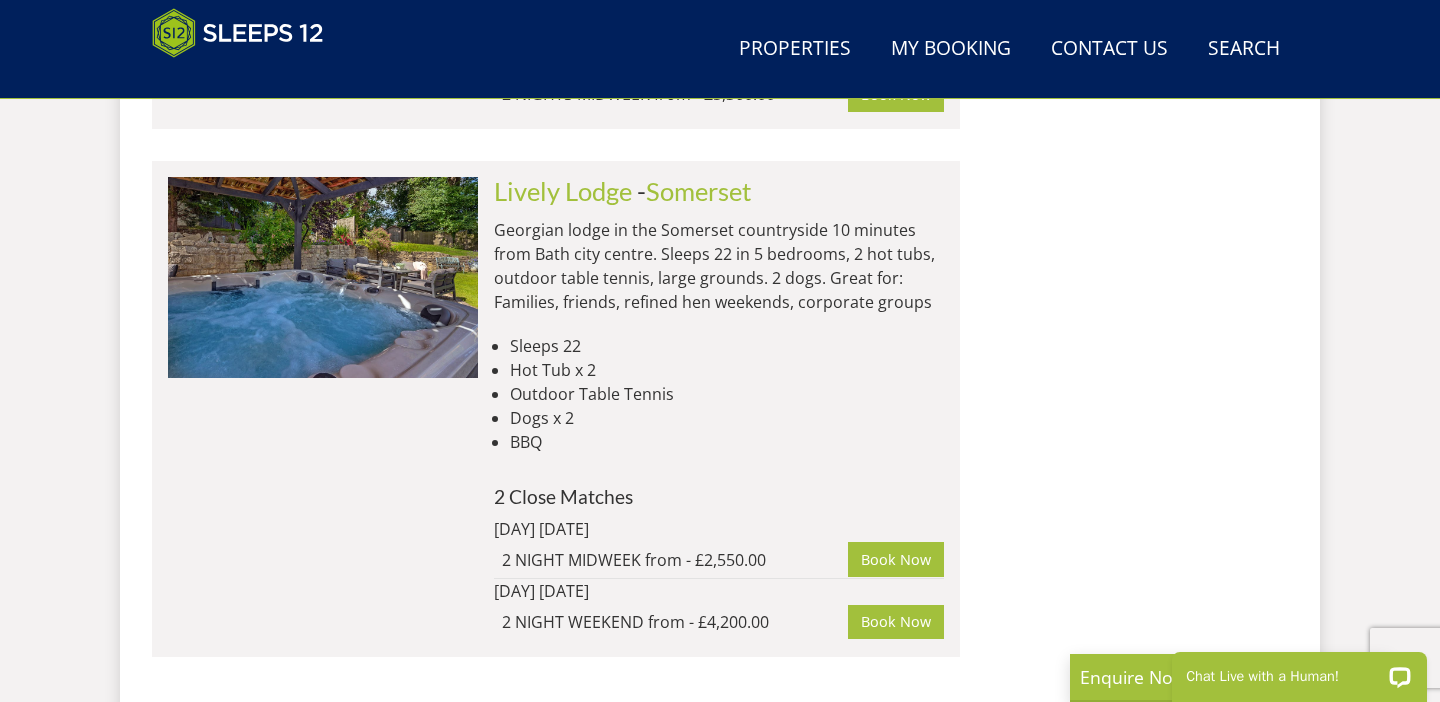 scroll, scrollTop: 15129, scrollLeft: 0, axis: vertical 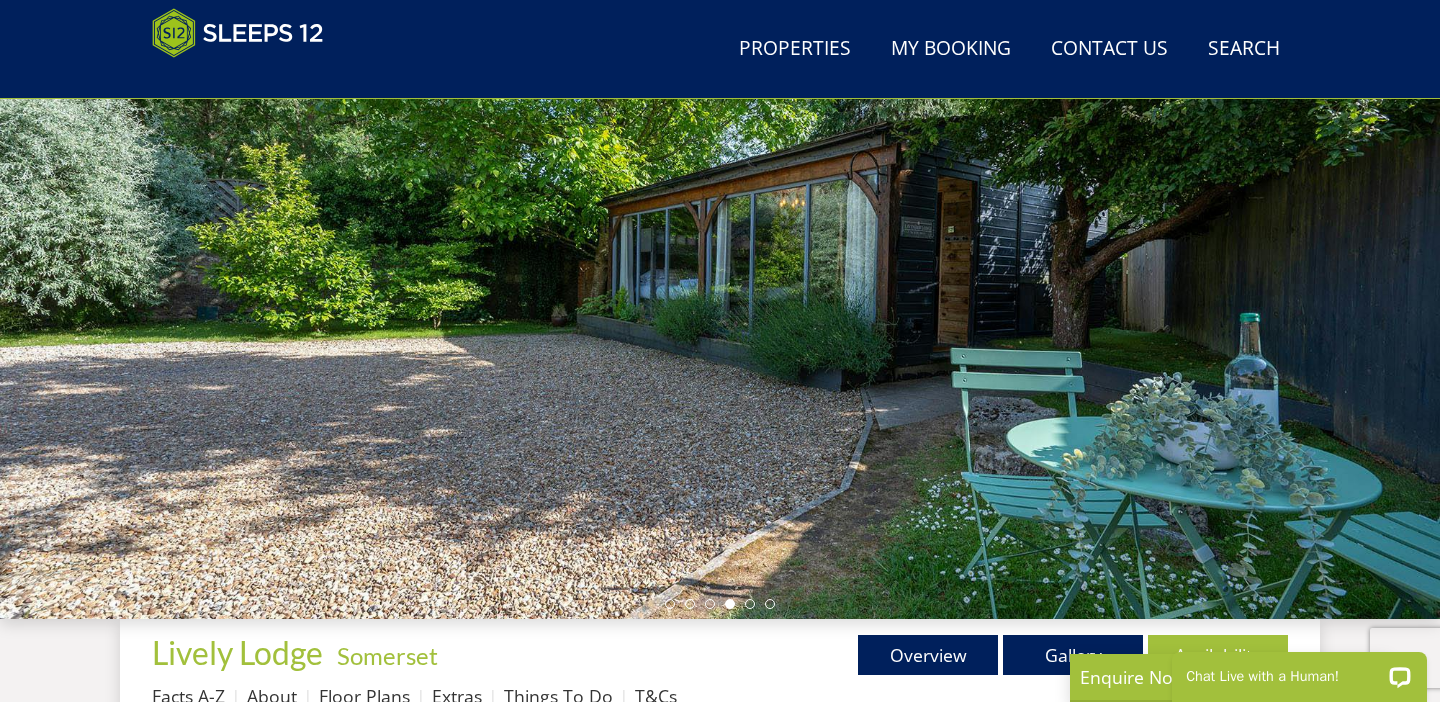 drag, startPoint x: 1072, startPoint y: 395, endPoint x: 575, endPoint y: 400, distance: 497.02515 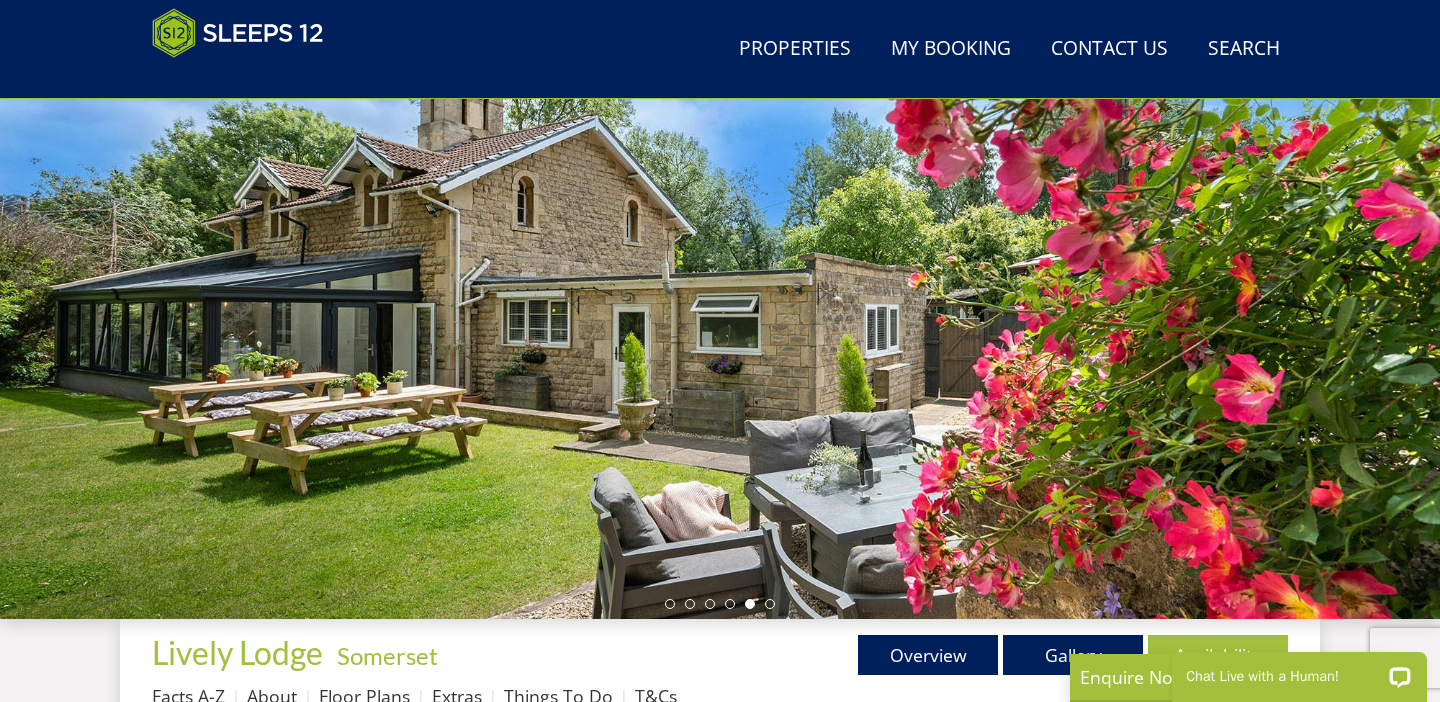 click at bounding box center [720, 269] 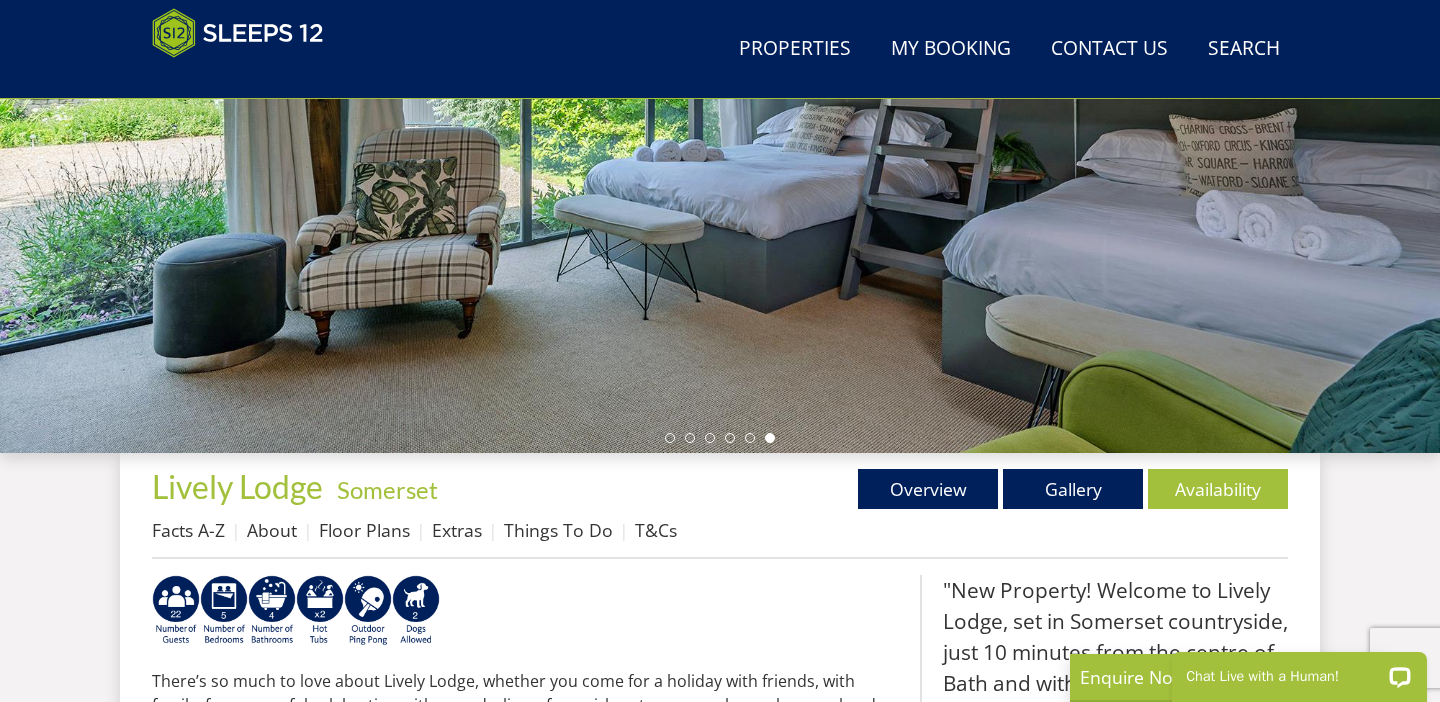 scroll, scrollTop: 355, scrollLeft: 0, axis: vertical 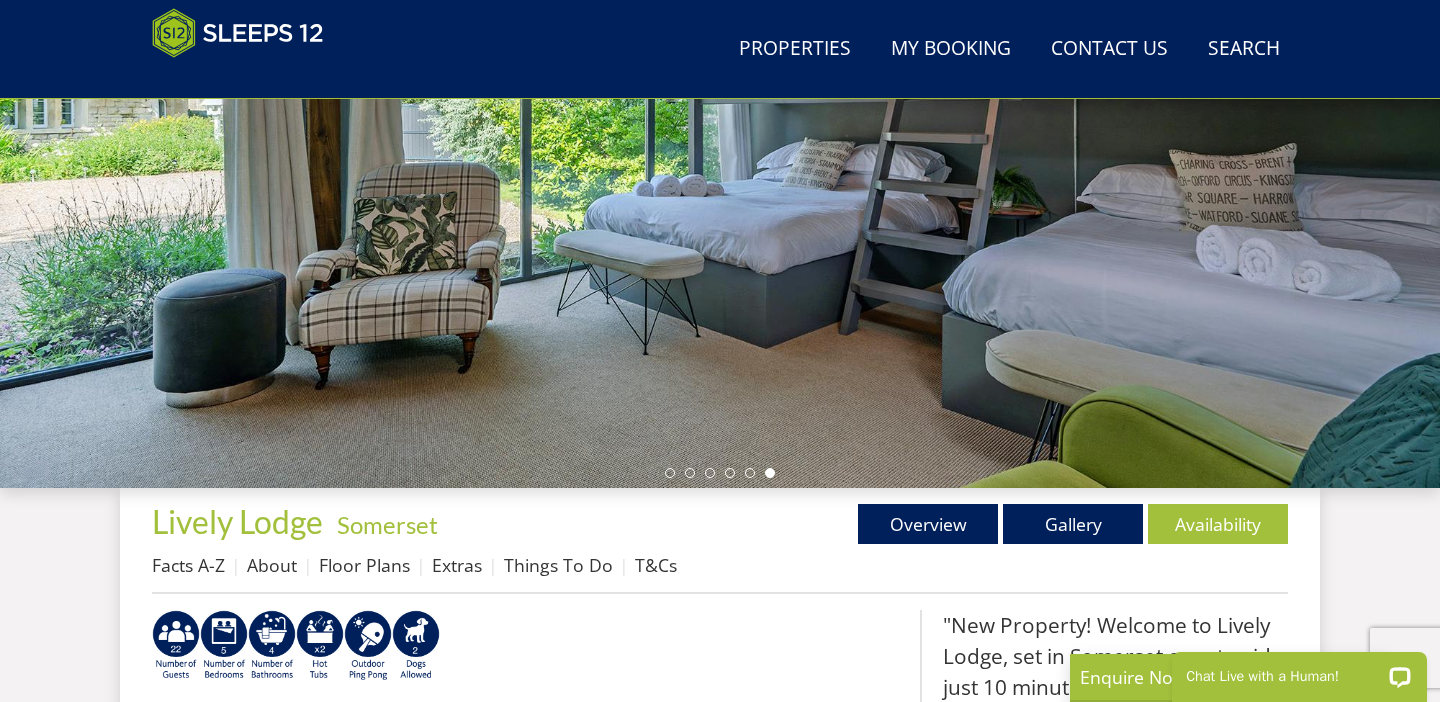 drag, startPoint x: 958, startPoint y: 382, endPoint x: 628, endPoint y: 390, distance: 330.09695 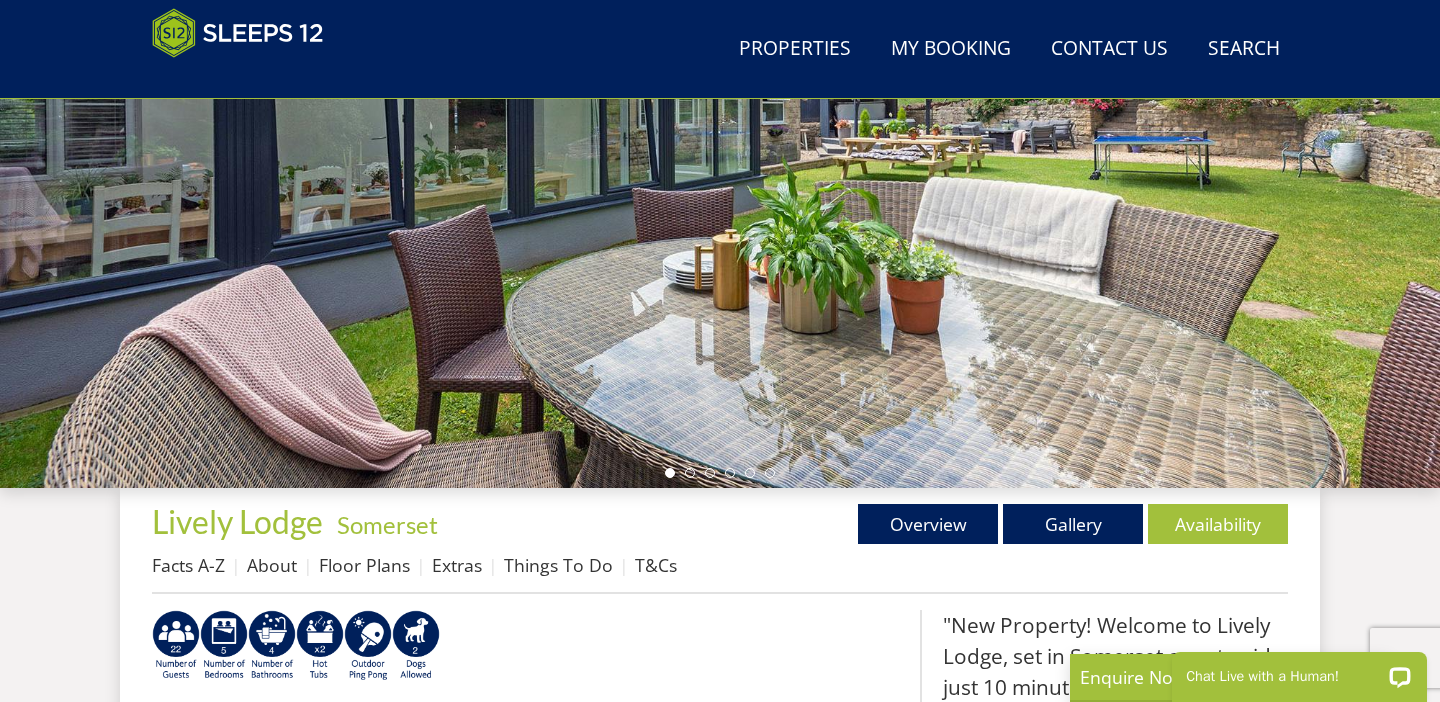 drag, startPoint x: 628, startPoint y: 390, endPoint x: 228, endPoint y: 421, distance: 401.19946 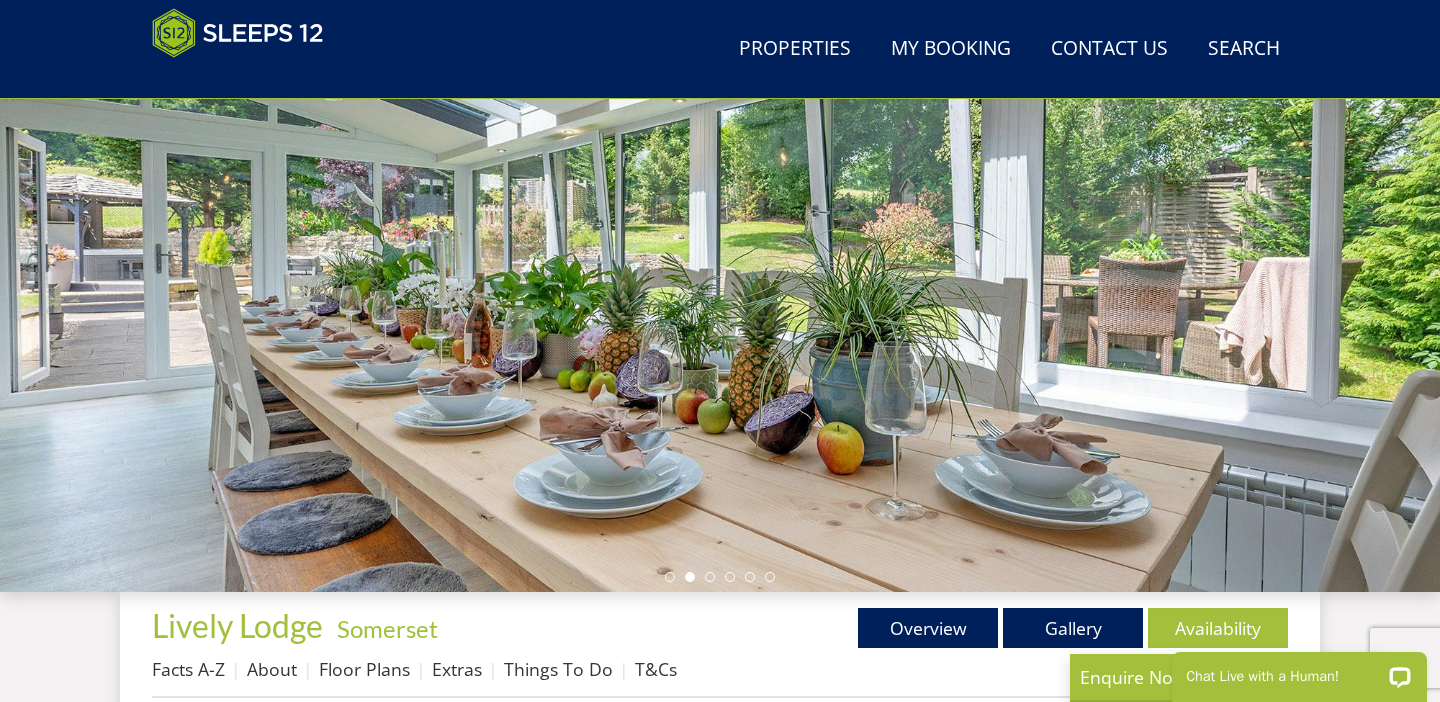scroll, scrollTop: 248, scrollLeft: 0, axis: vertical 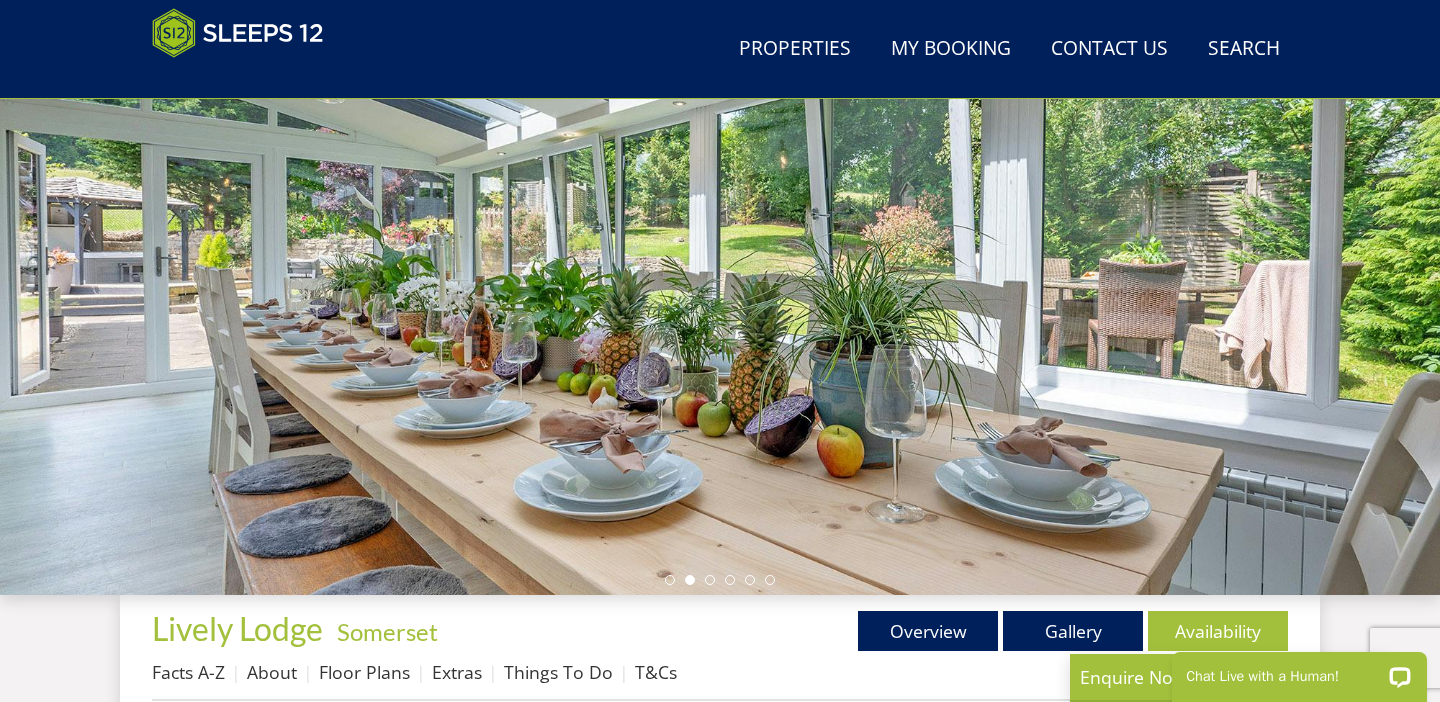 drag, startPoint x: 1119, startPoint y: 352, endPoint x: 495, endPoint y: 325, distance: 624.58386 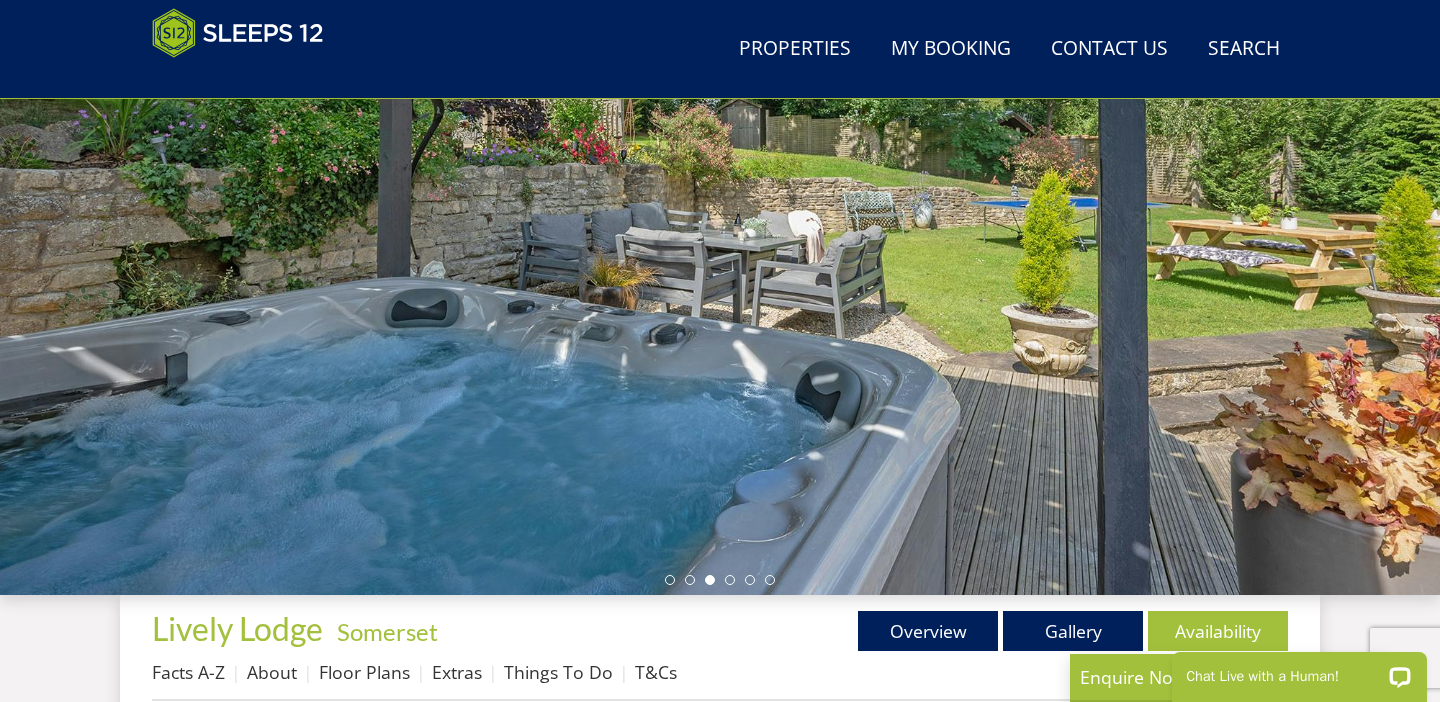 drag, startPoint x: 914, startPoint y: 336, endPoint x: 322, endPoint y: 331, distance: 592.0211 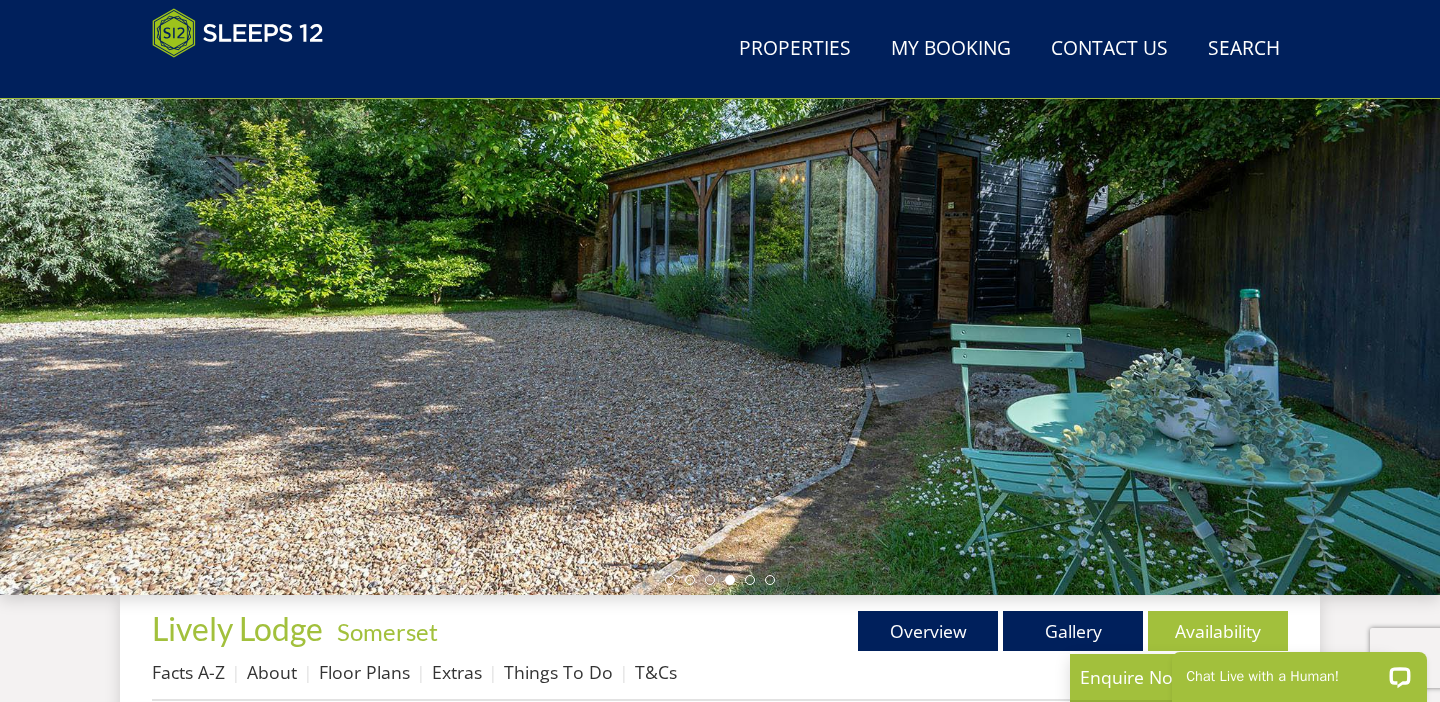 drag, startPoint x: 964, startPoint y: 330, endPoint x: 429, endPoint y: 330, distance: 535 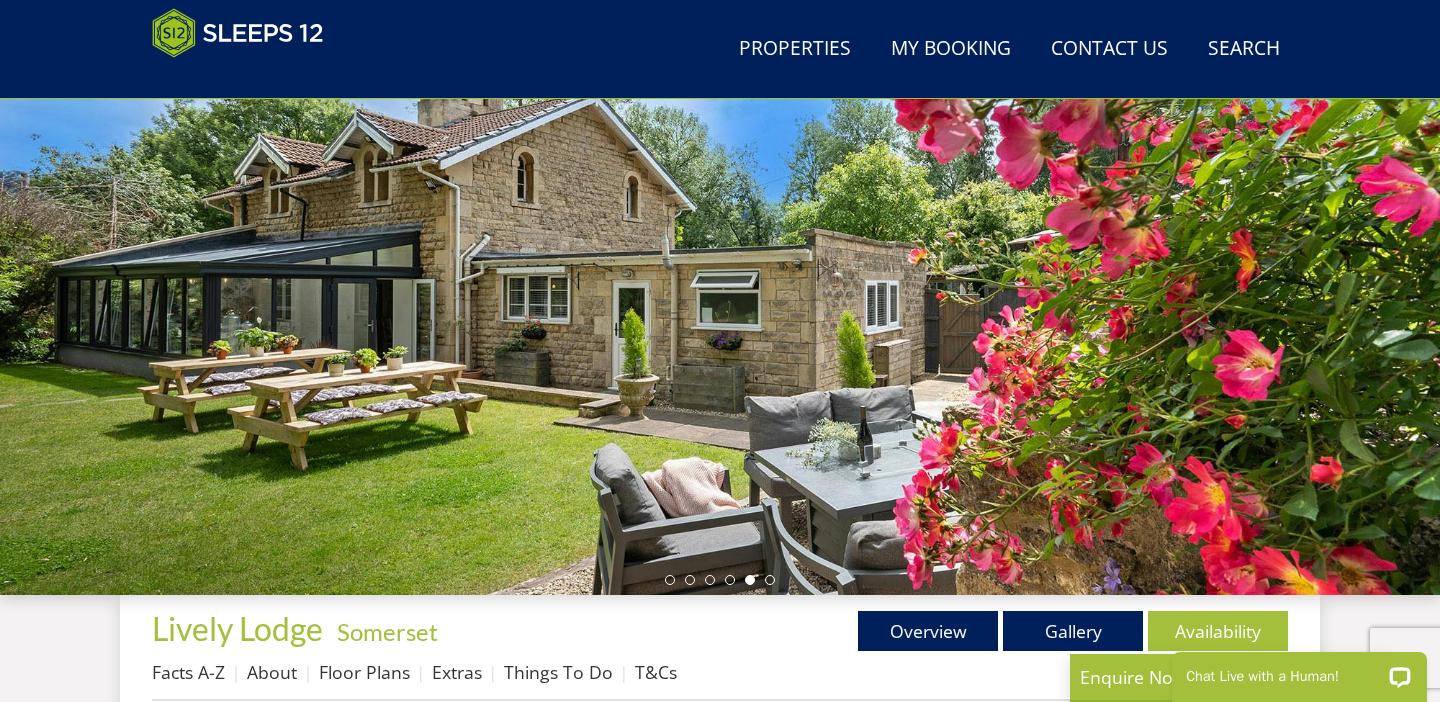 drag, startPoint x: 1235, startPoint y: 415, endPoint x: 734, endPoint y: 415, distance: 501 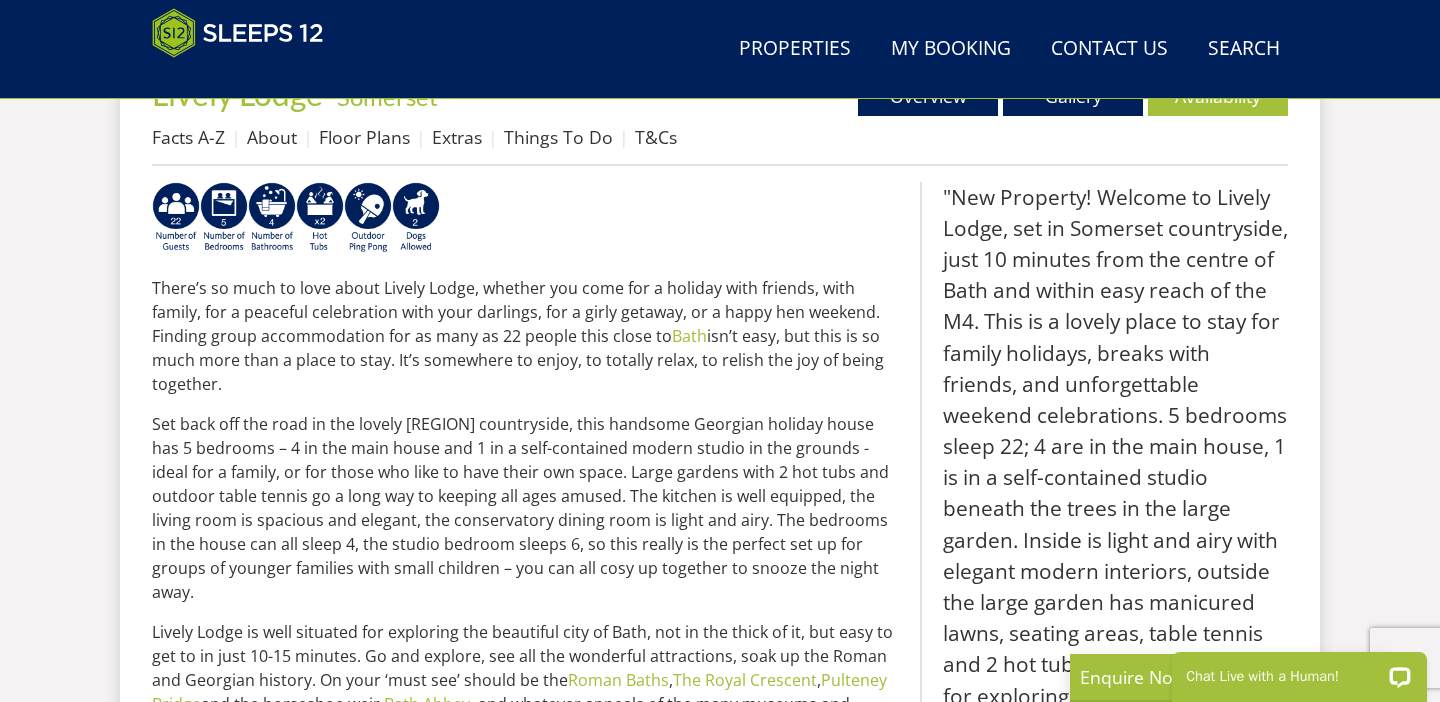 scroll, scrollTop: 761, scrollLeft: 0, axis: vertical 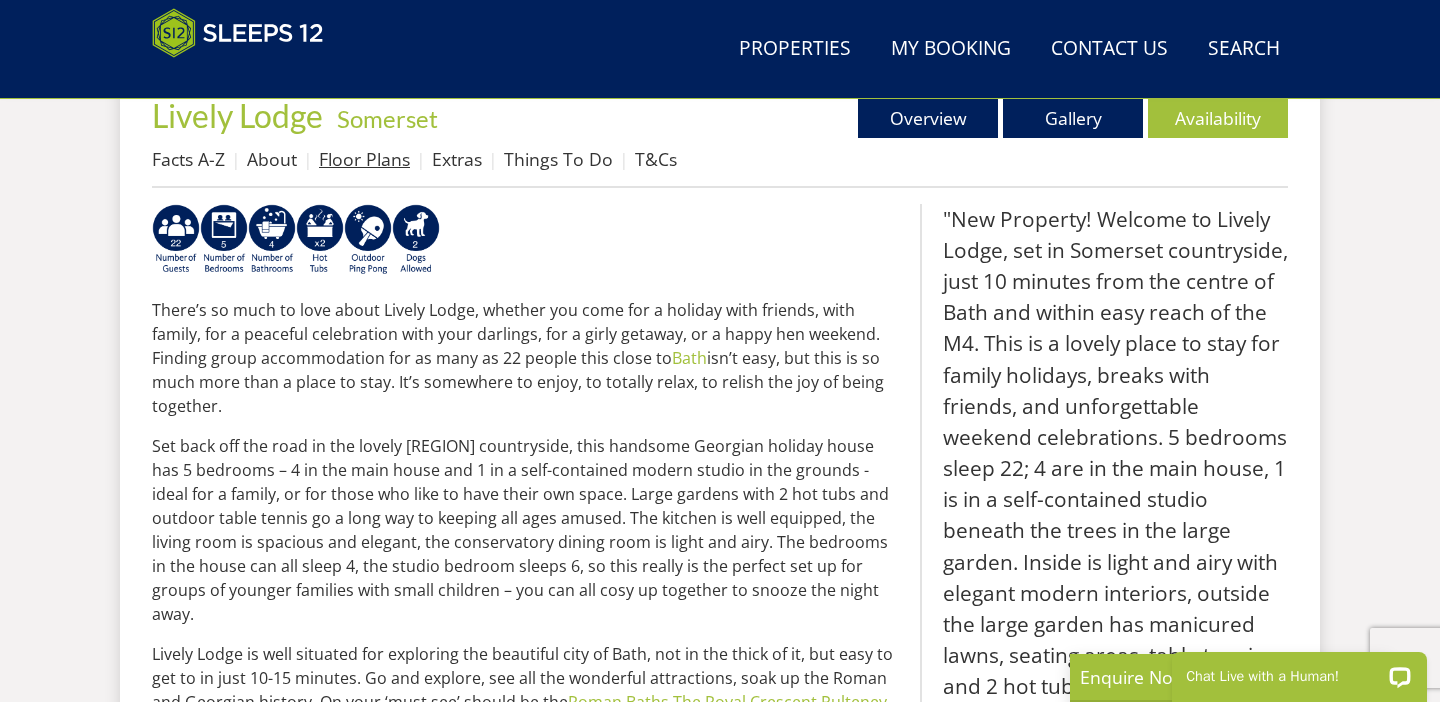 click on "Floor Plans" at bounding box center (364, 159) 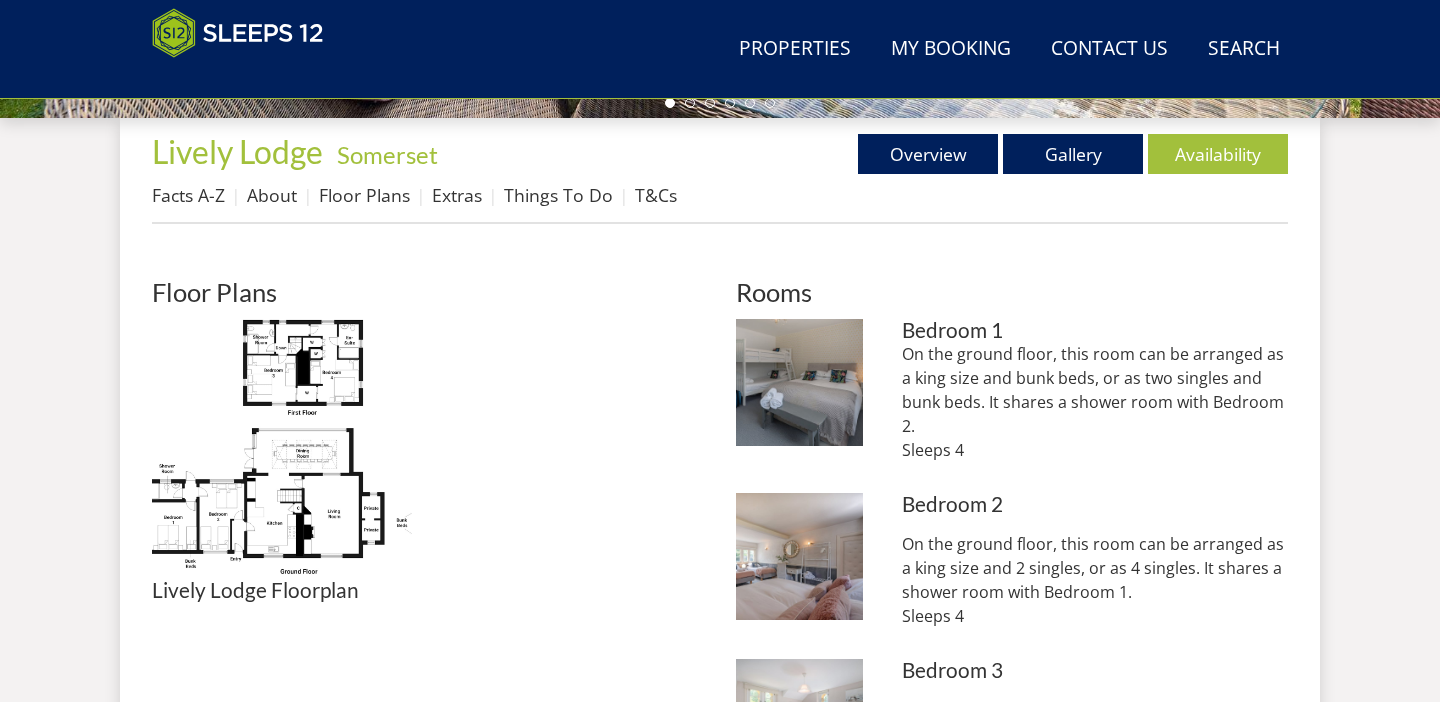 scroll, scrollTop: 765, scrollLeft: 0, axis: vertical 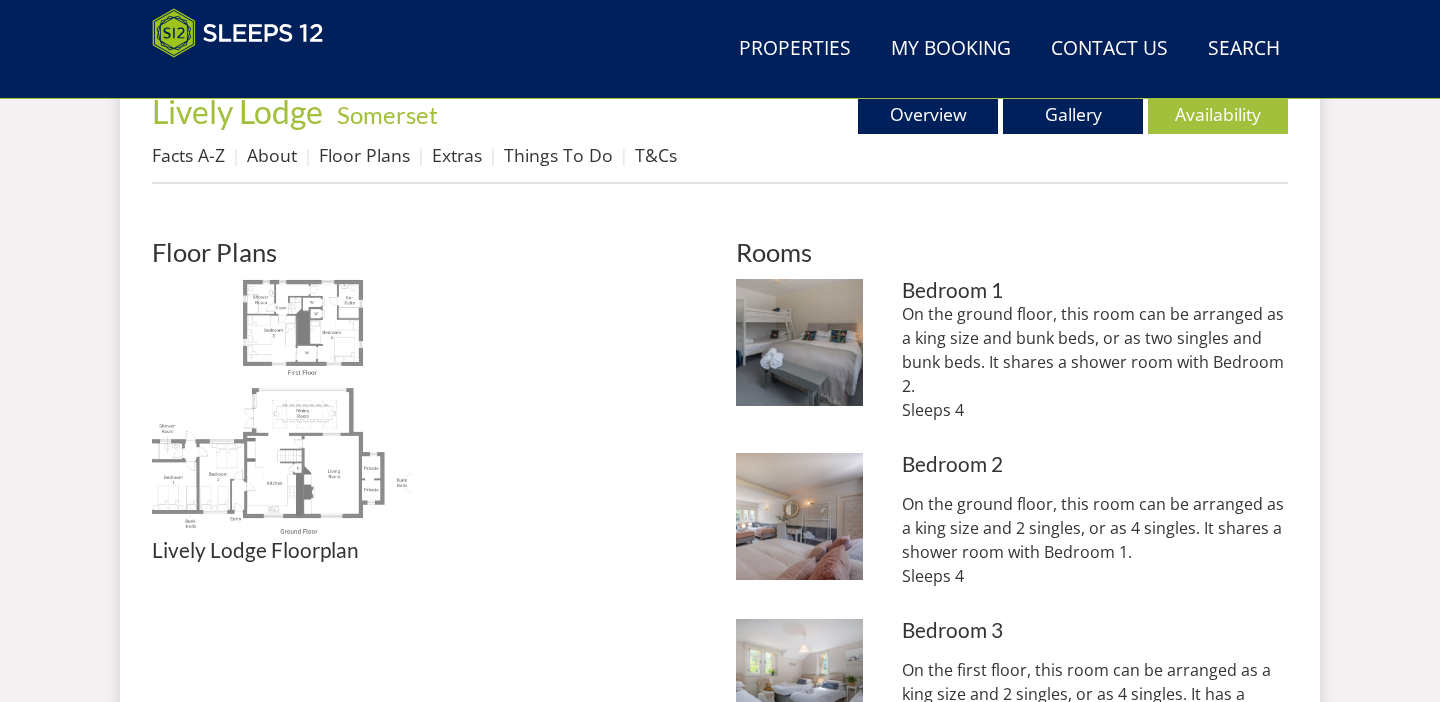 click at bounding box center [282, 409] 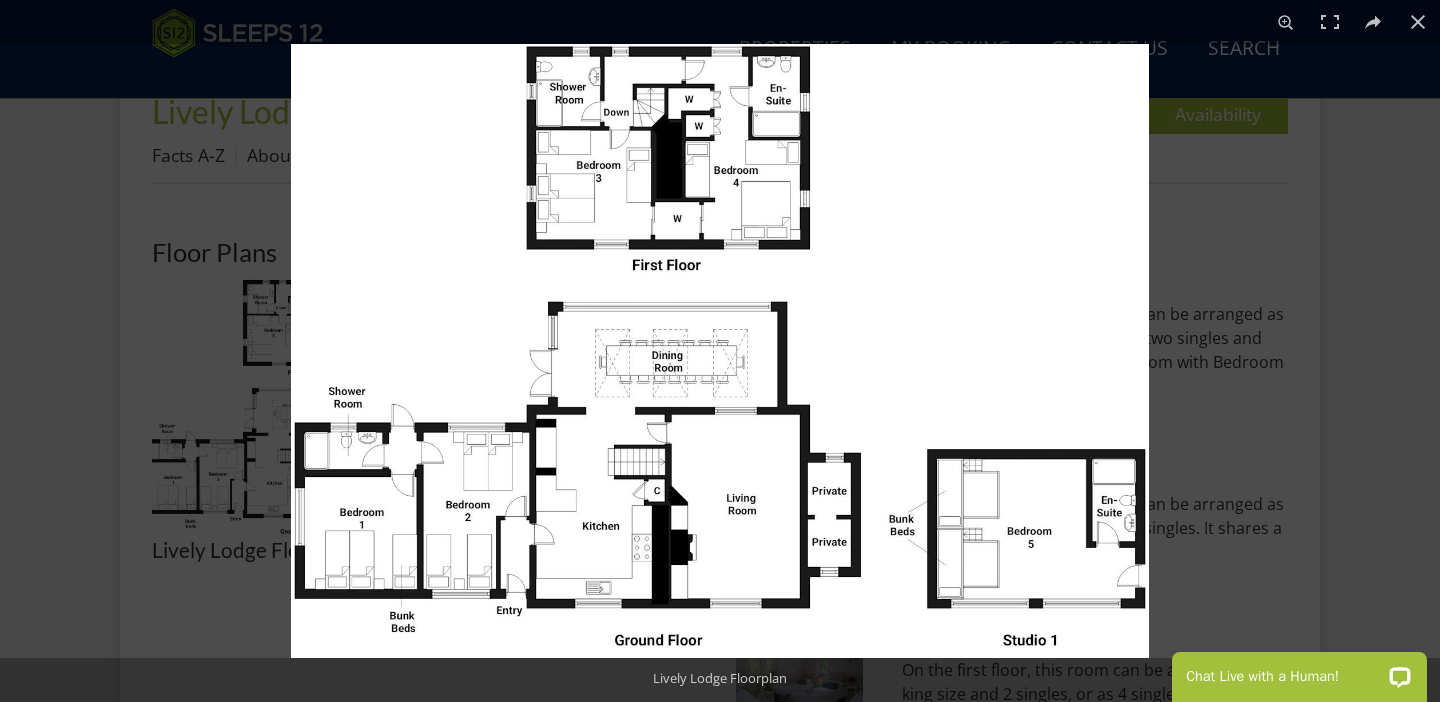 scroll, scrollTop: 0, scrollLeft: 0, axis: both 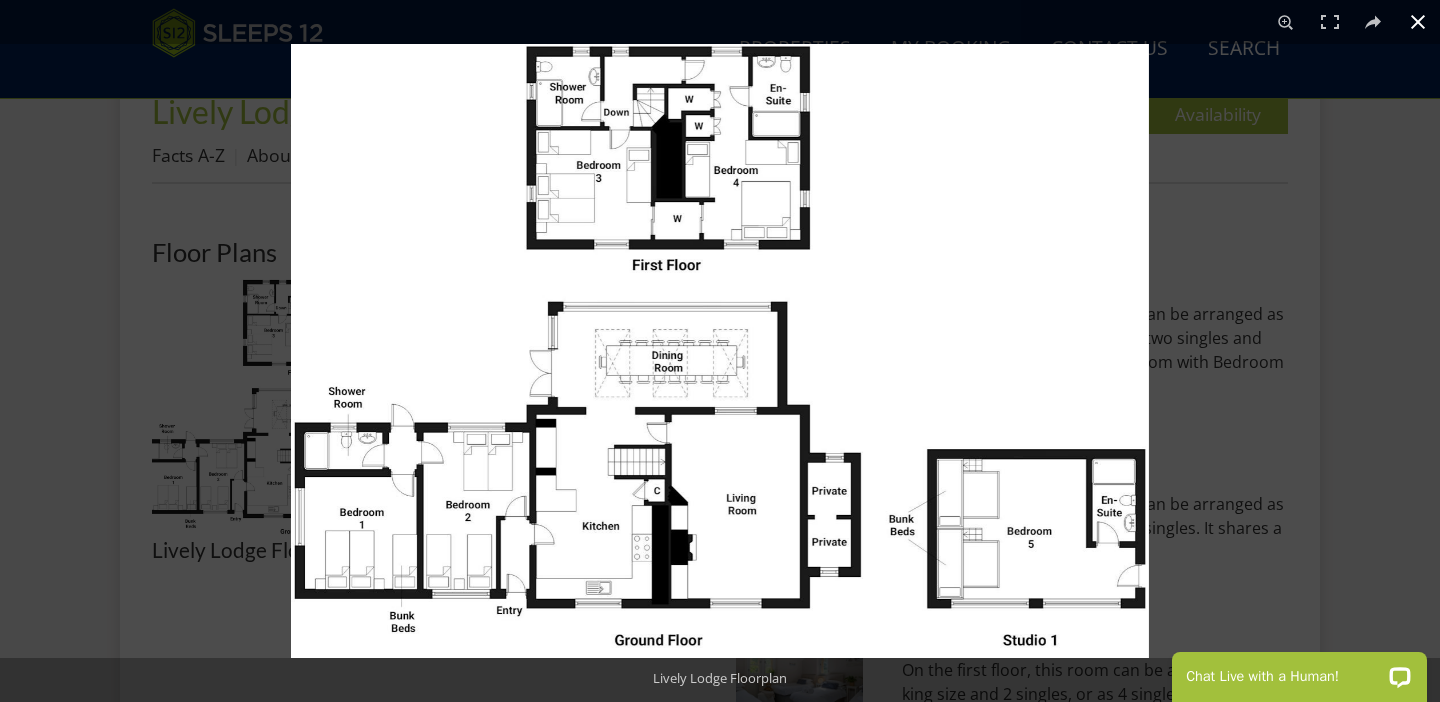 click at bounding box center [1011, 395] 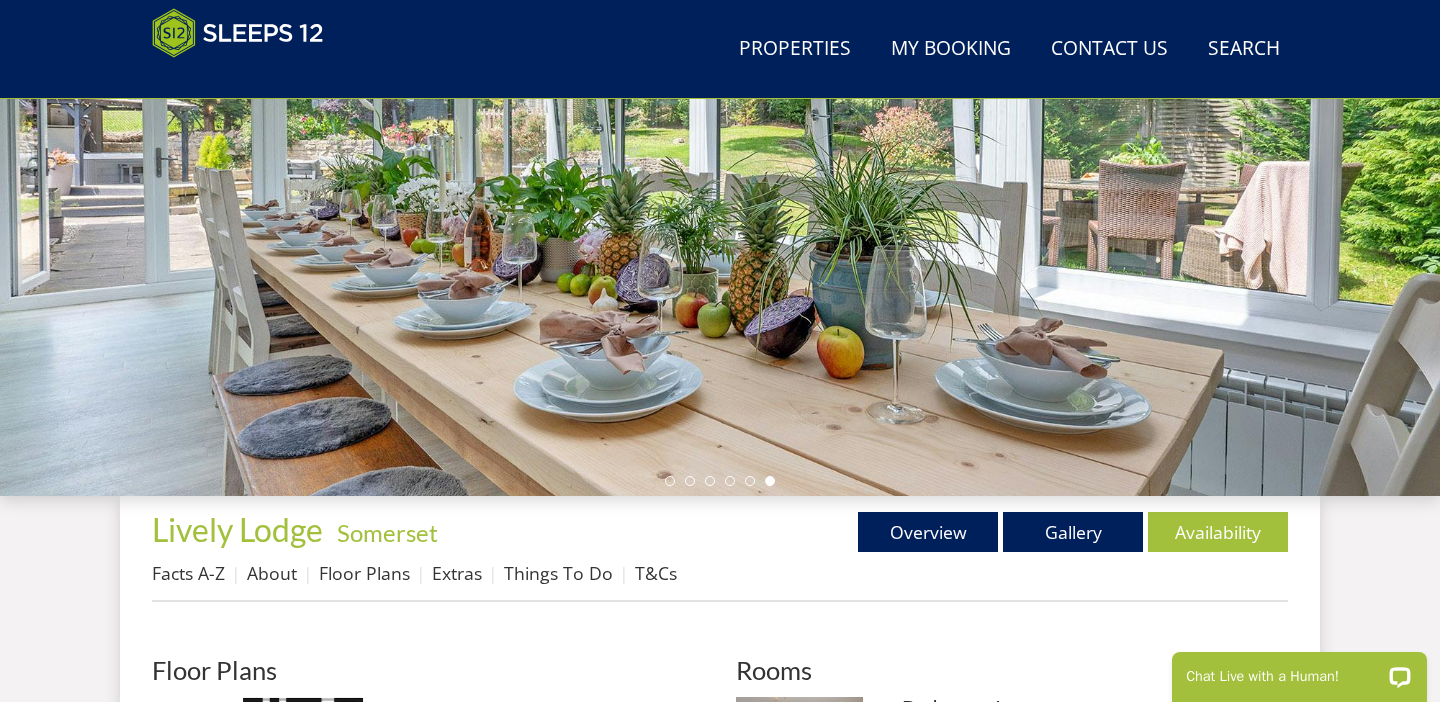 scroll, scrollTop: 320, scrollLeft: 0, axis: vertical 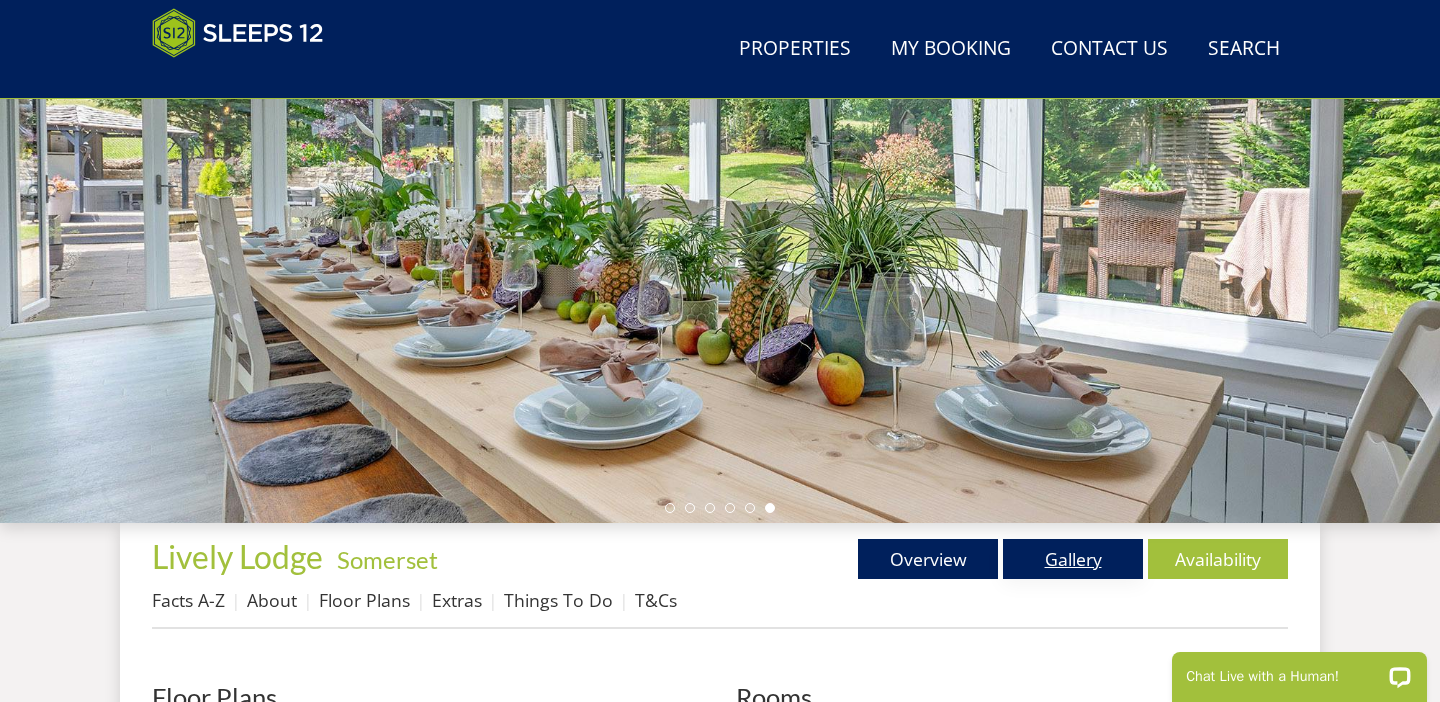 click on "Gallery" at bounding box center [1073, 559] 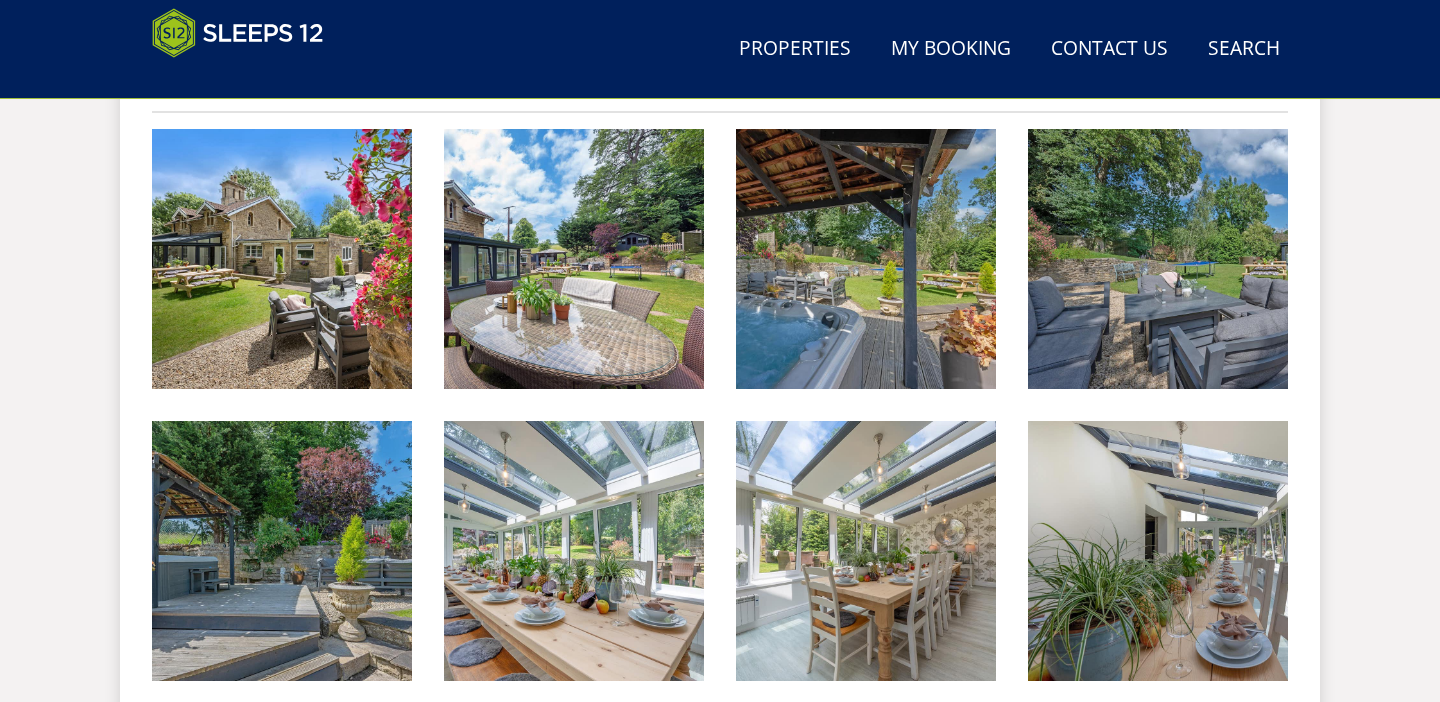 scroll, scrollTop: 830, scrollLeft: 0, axis: vertical 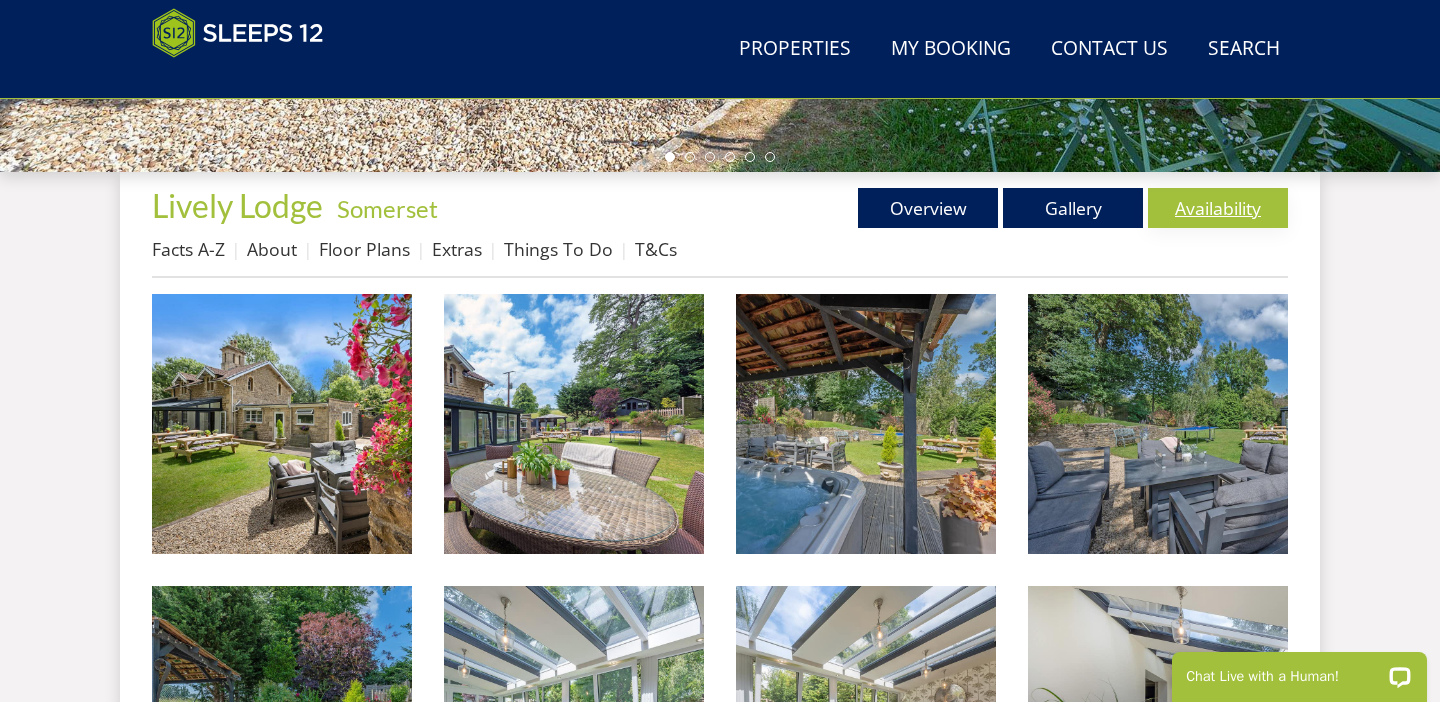 click on "Availability" at bounding box center [1218, 208] 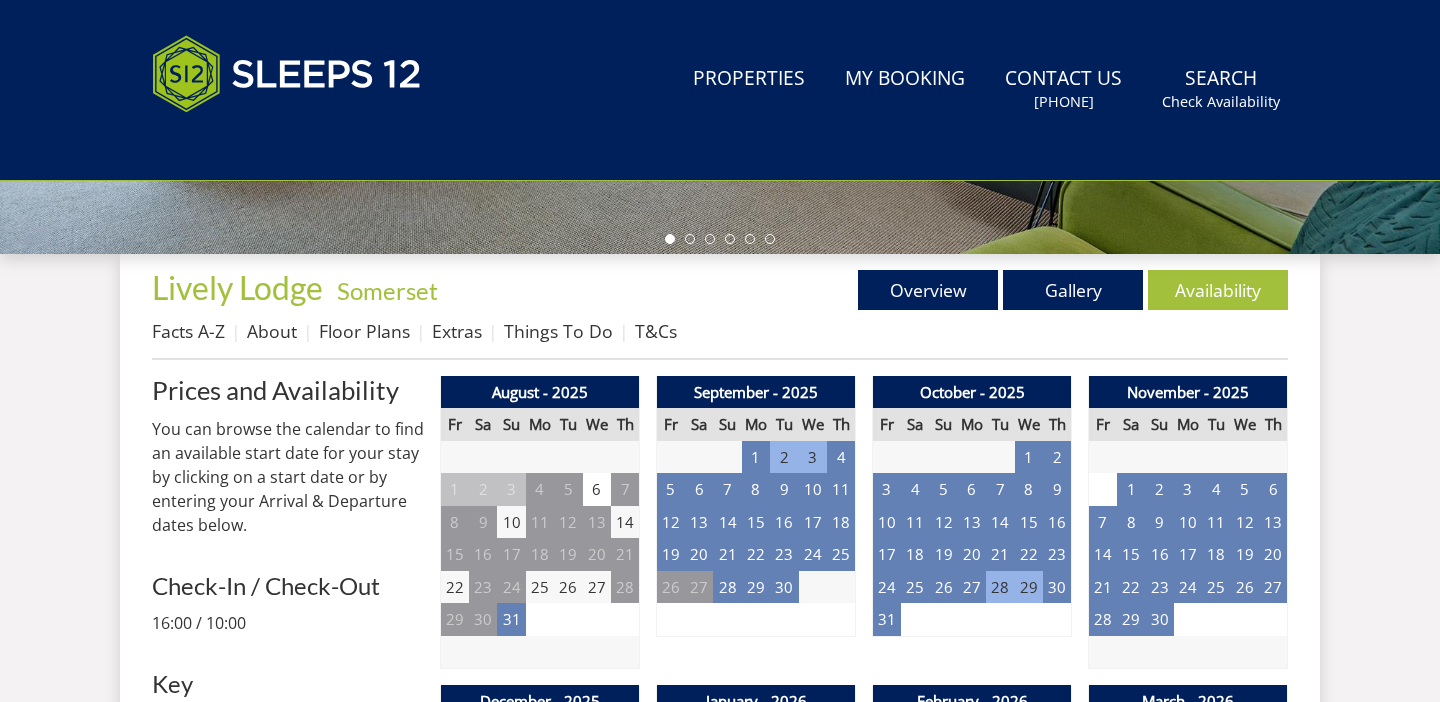 scroll, scrollTop: 0, scrollLeft: 0, axis: both 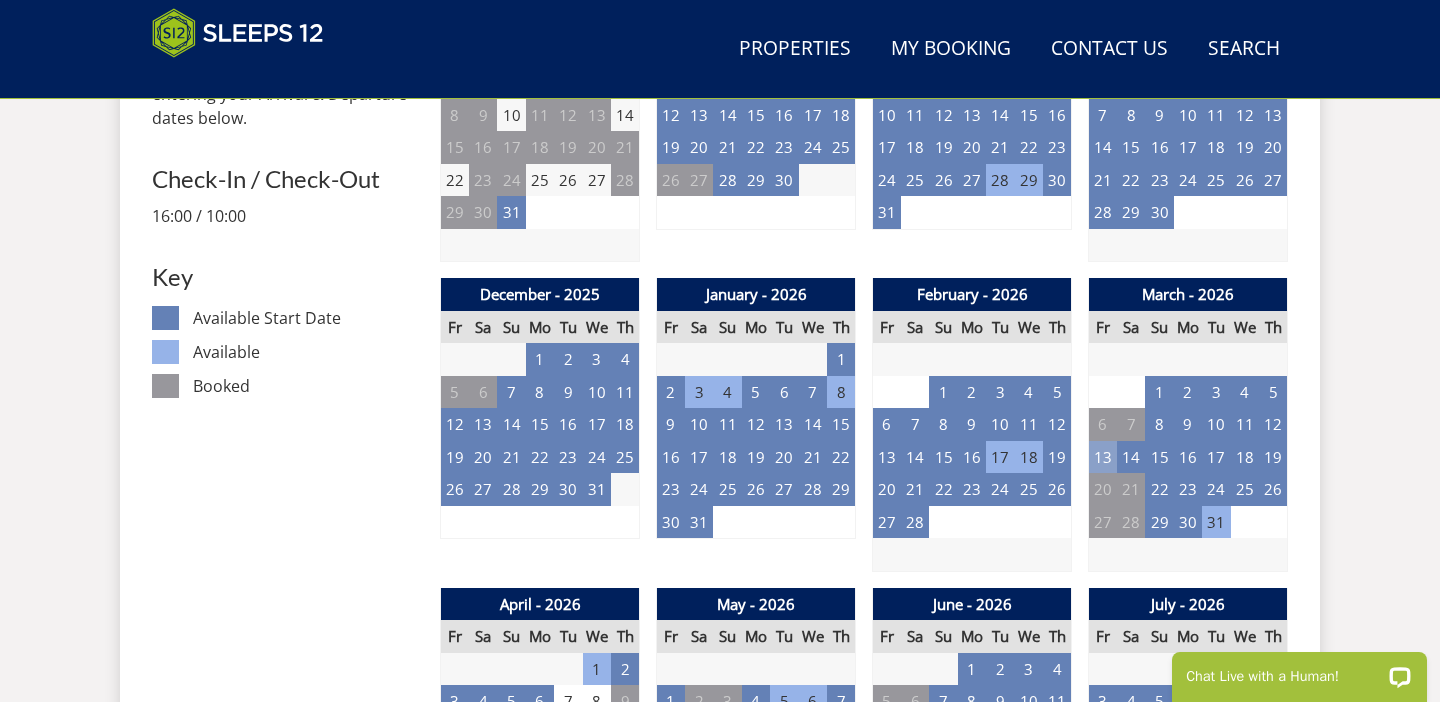 click on "13" at bounding box center (1103, 457) 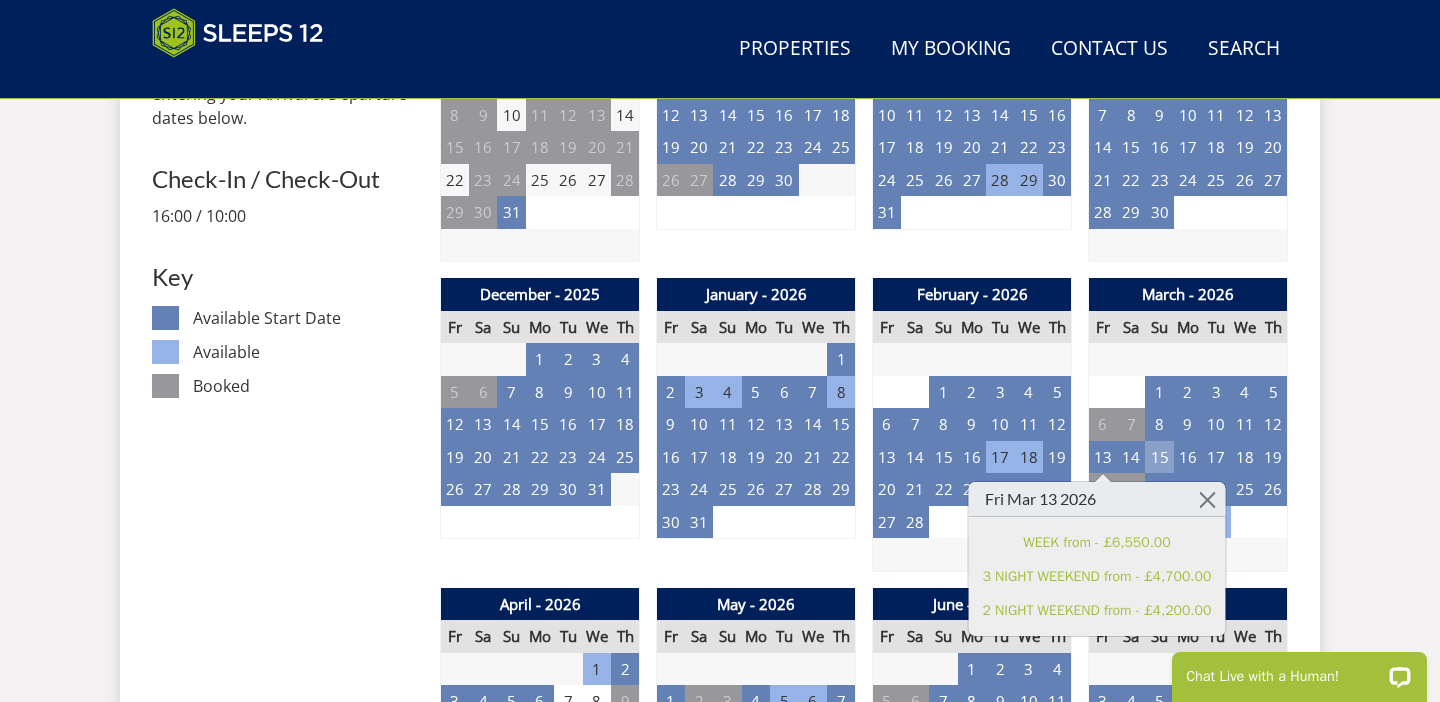 click on "15" at bounding box center [1159, 457] 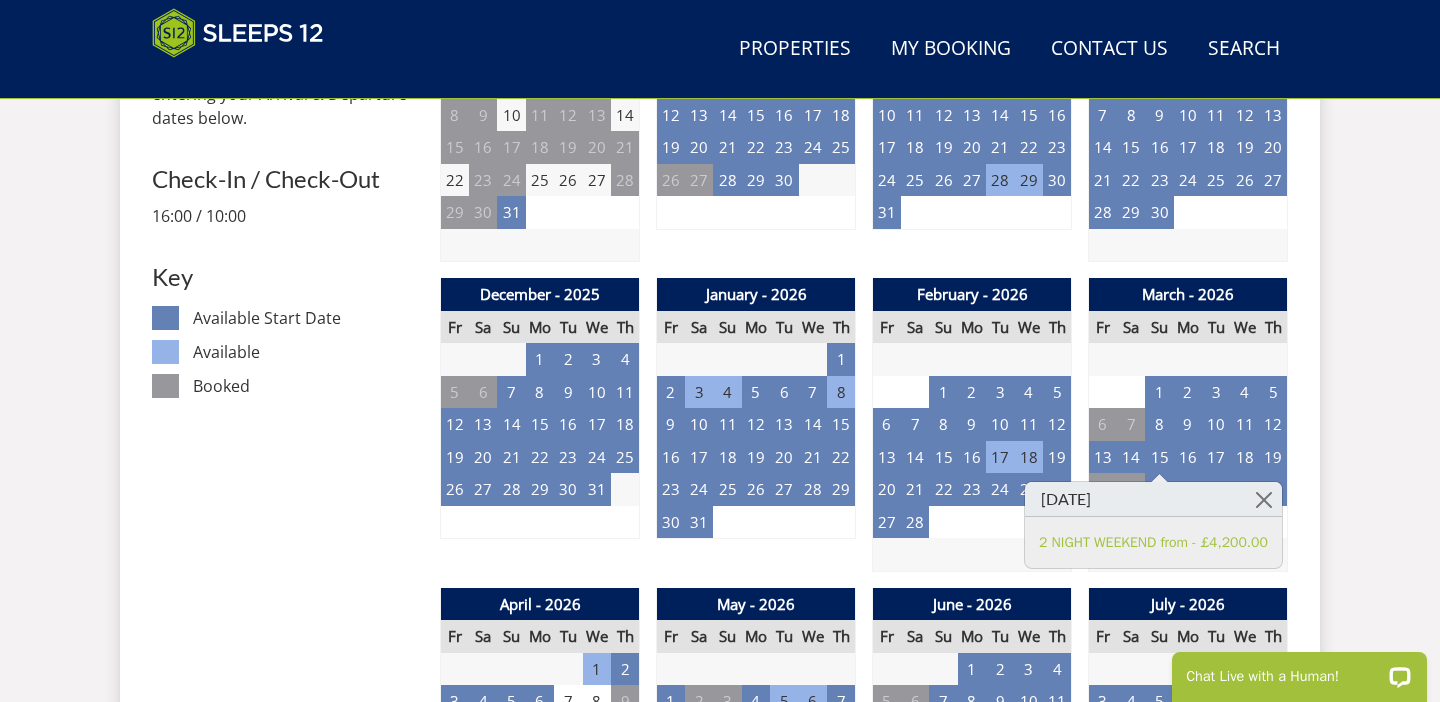 click on "Search
Menu
Properties
My Booking
Contact Us  01823 665500
Search  Check Availability
Guests
1
2
3
4
5
6
7
8
9
10
11
12
13
14
15
16
17
18
19
20
21
22
23
24
25
26
27
28
29
30
31
32
Date
03/08/2025
Search
Properties" at bounding box center [720, 1047] 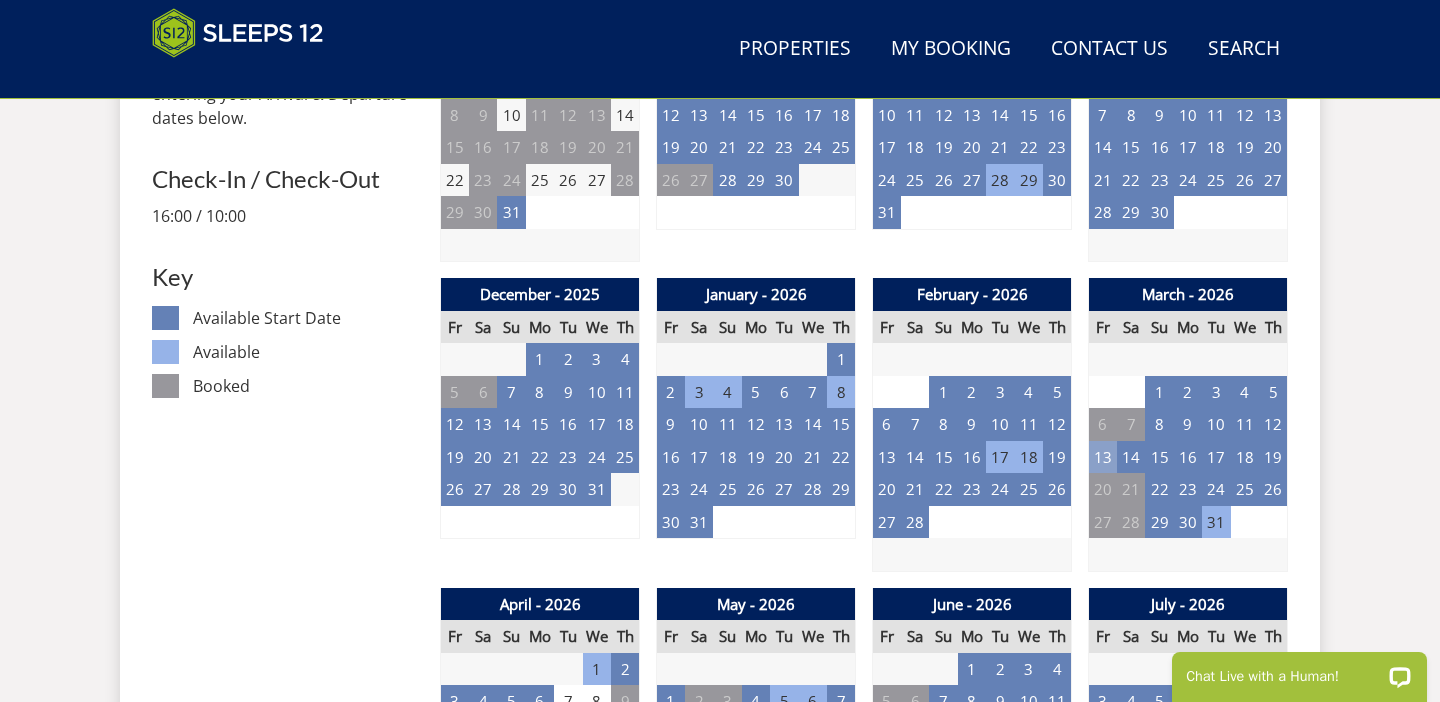 click on "13" at bounding box center (1103, 457) 